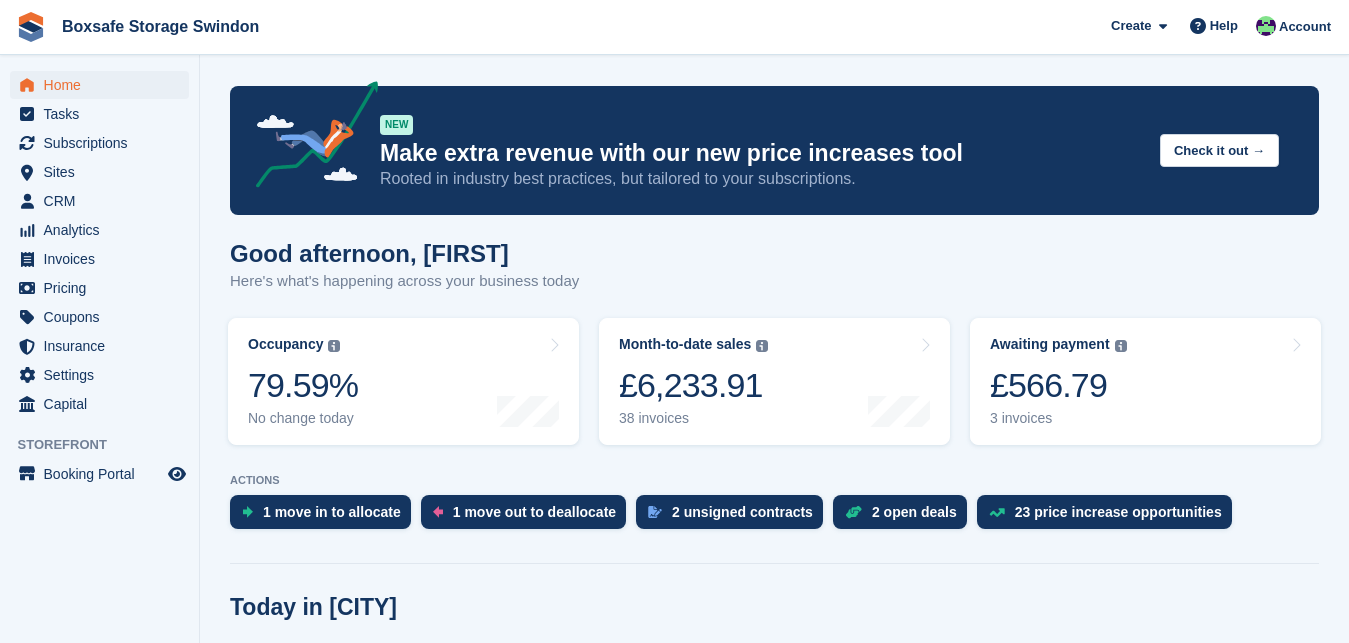 click on "Subscriptions" at bounding box center (104, 143) 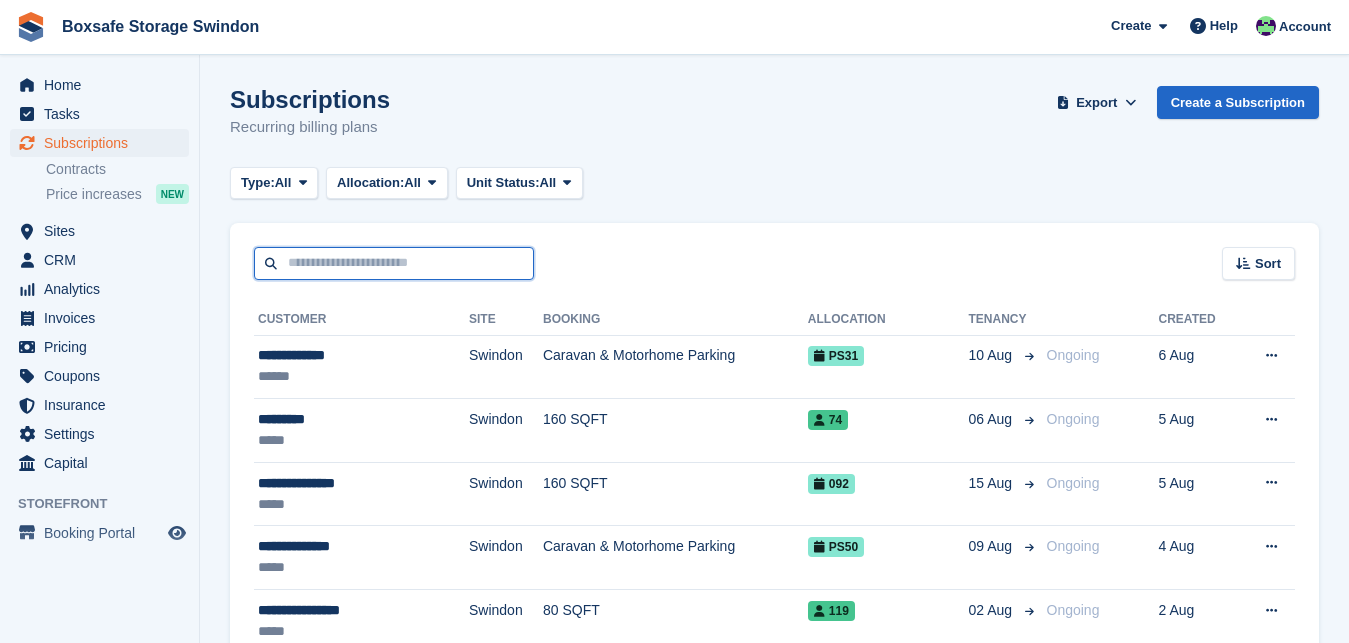 click at bounding box center [394, 263] 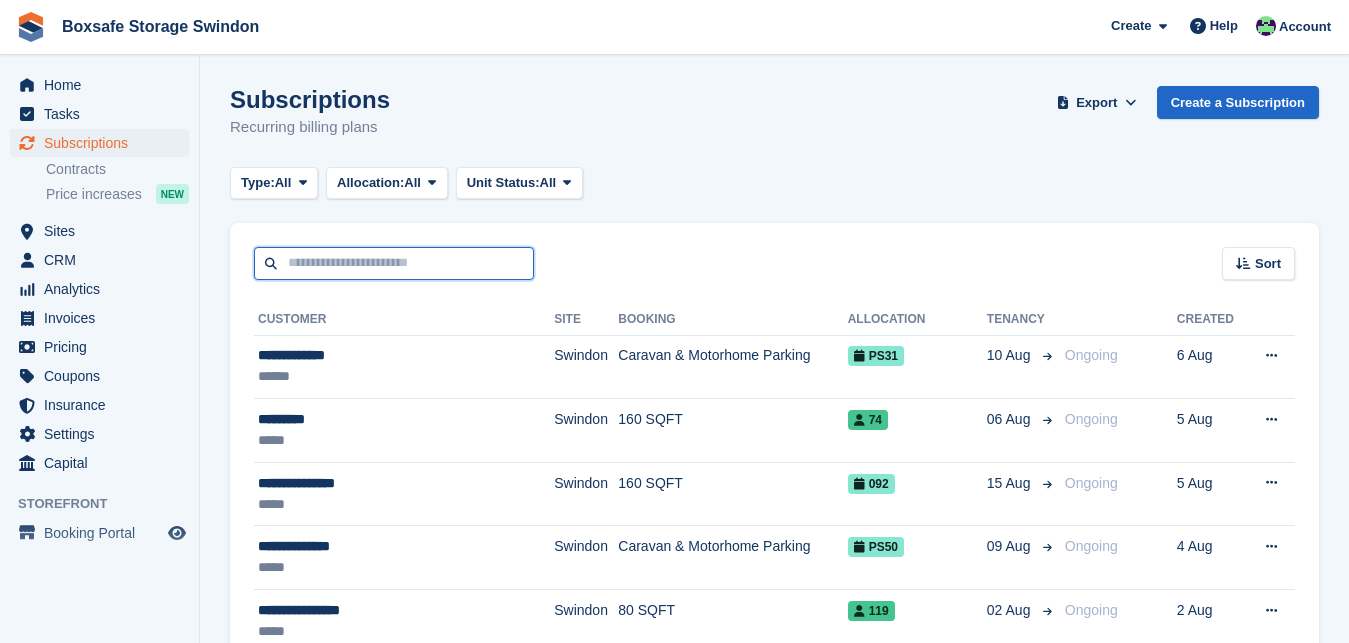 scroll, scrollTop: 0, scrollLeft: 0, axis: both 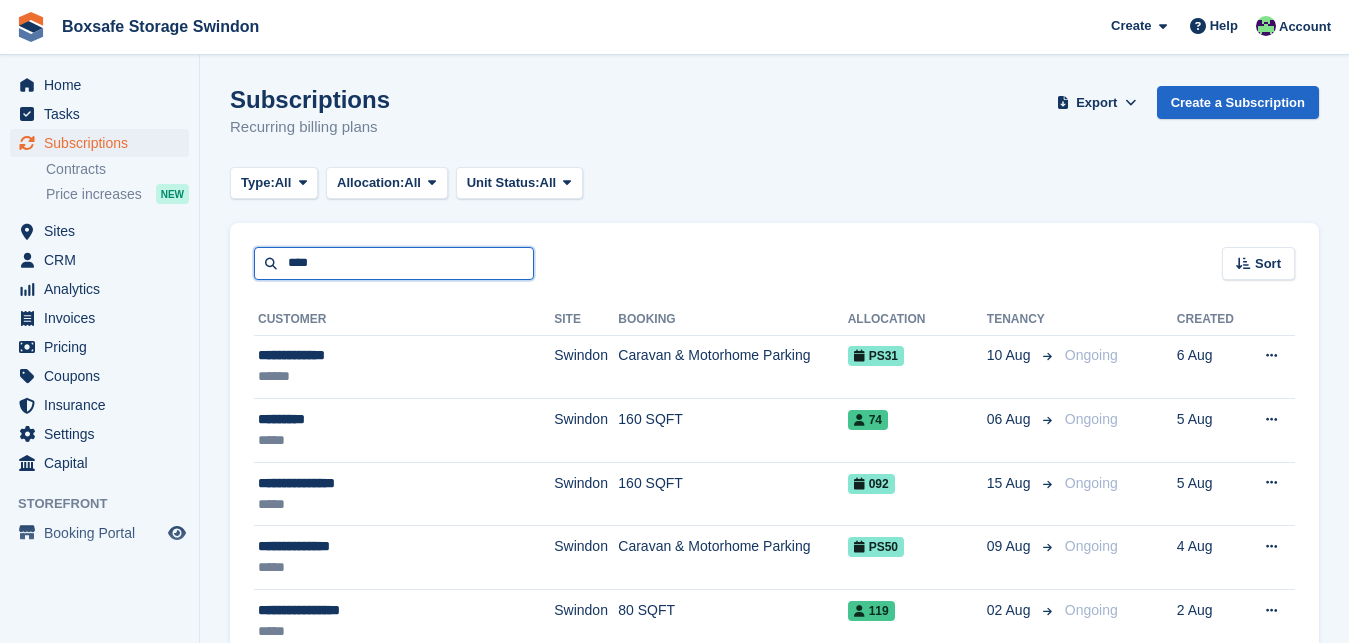 type on "****" 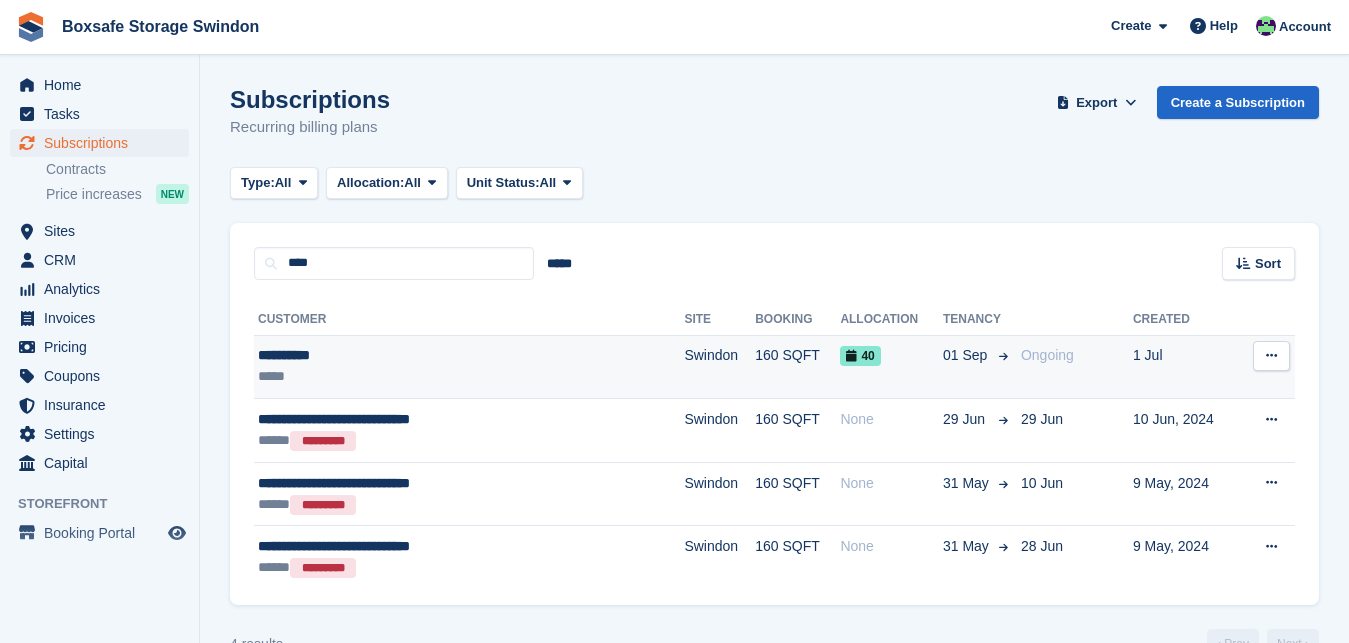 click on "**********" at bounding box center [419, 355] 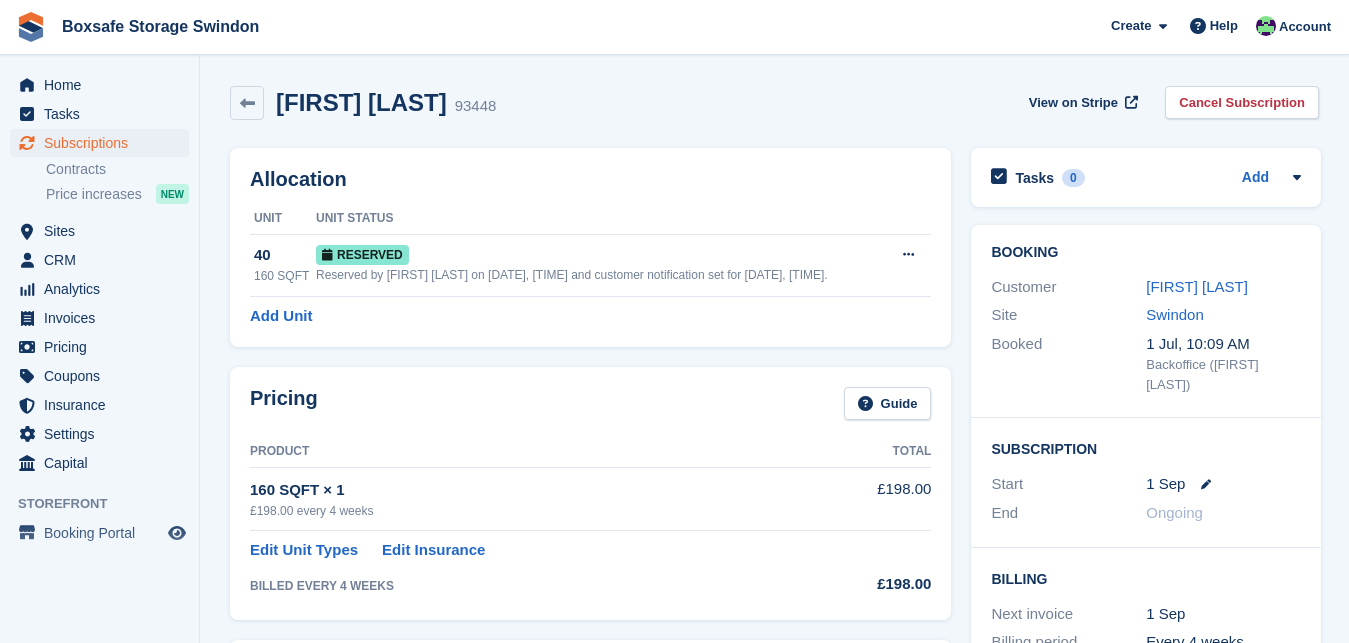 scroll, scrollTop: 0, scrollLeft: 0, axis: both 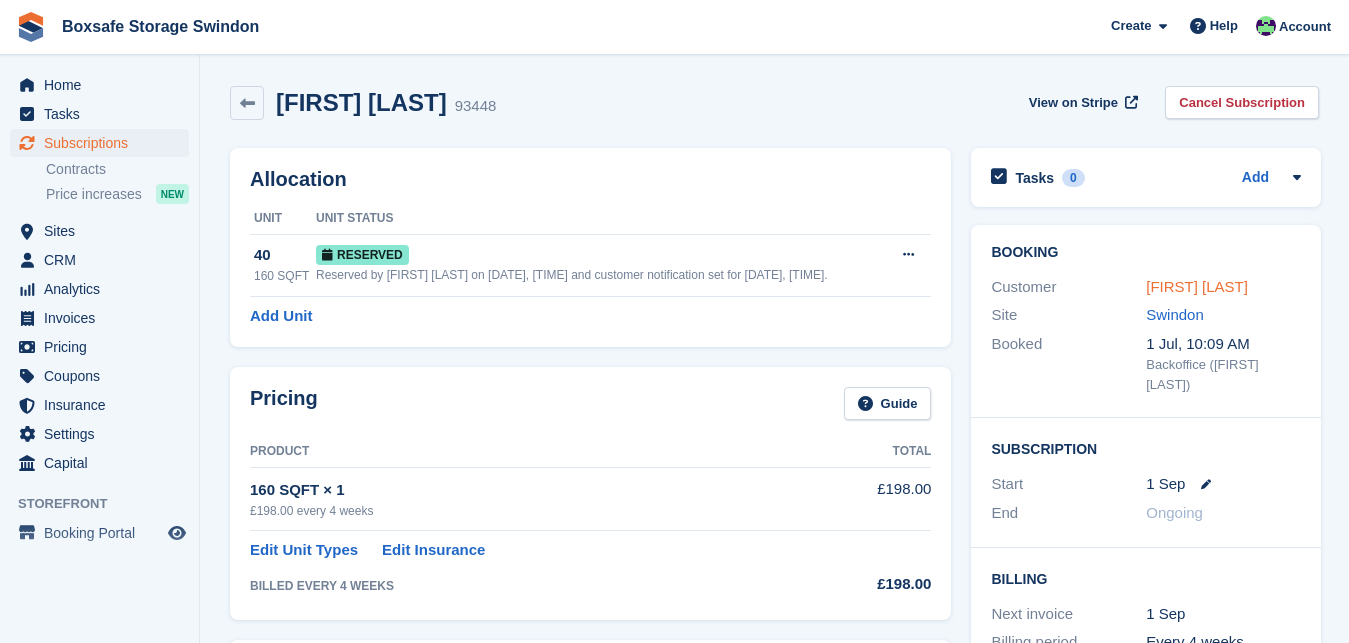 click on "[FIRST] [LAST]" at bounding box center (1197, 286) 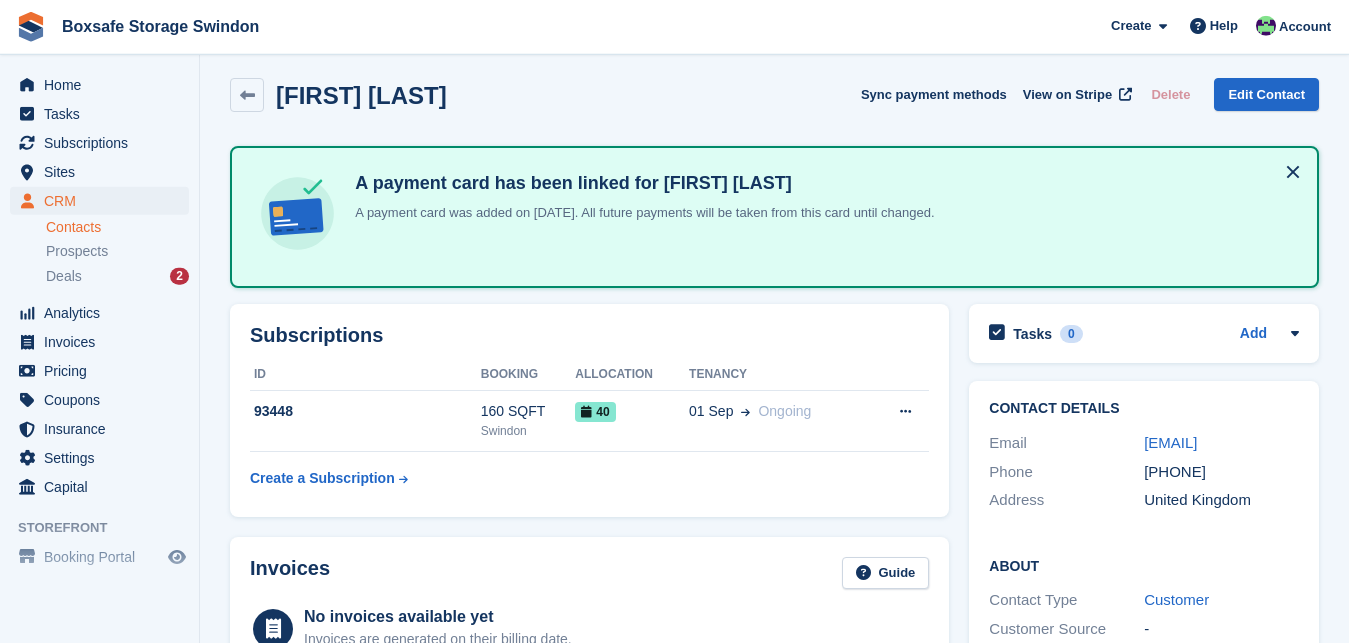 scroll, scrollTop: 17, scrollLeft: 0, axis: vertical 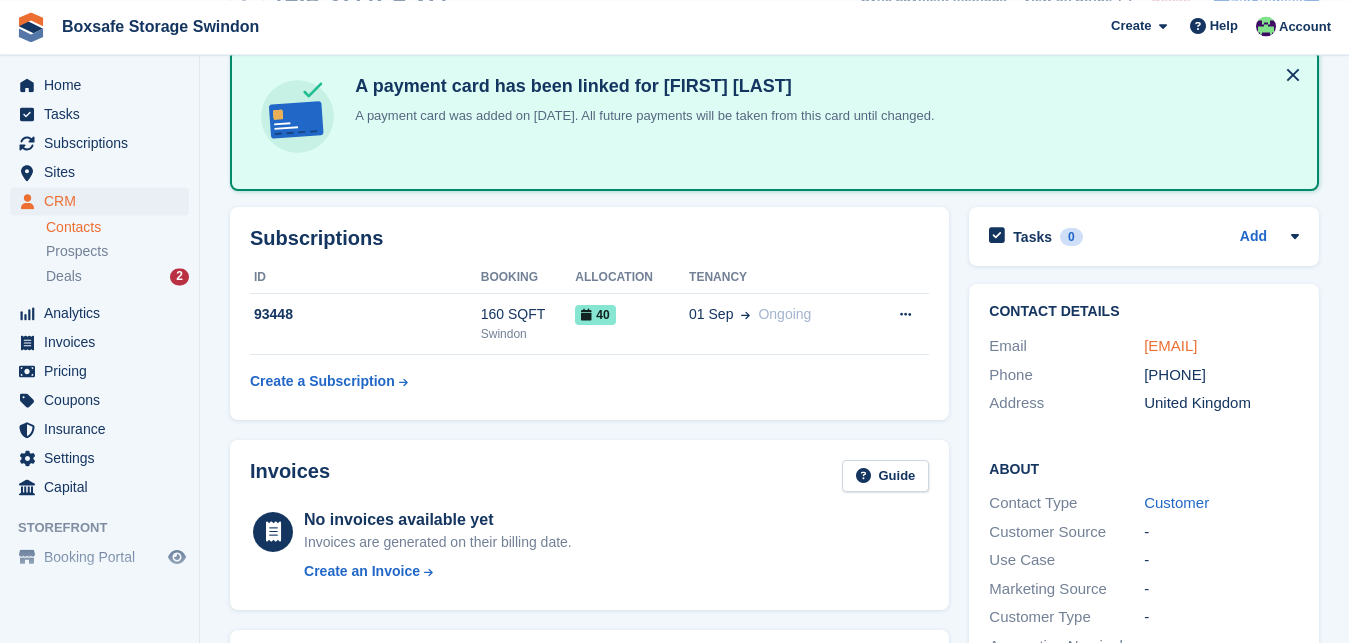 drag, startPoint x: 1179, startPoint y: 369, endPoint x: 1147, endPoint y: 351, distance: 36.71512 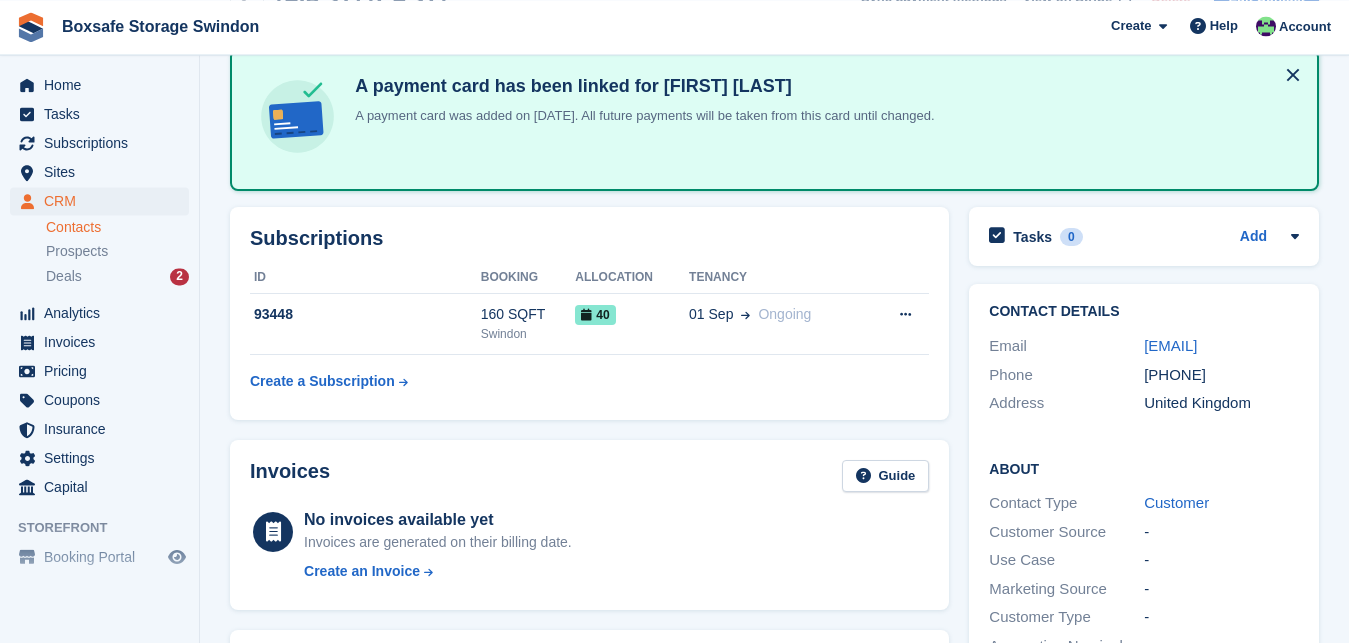 scroll, scrollTop: 0, scrollLeft: 0, axis: both 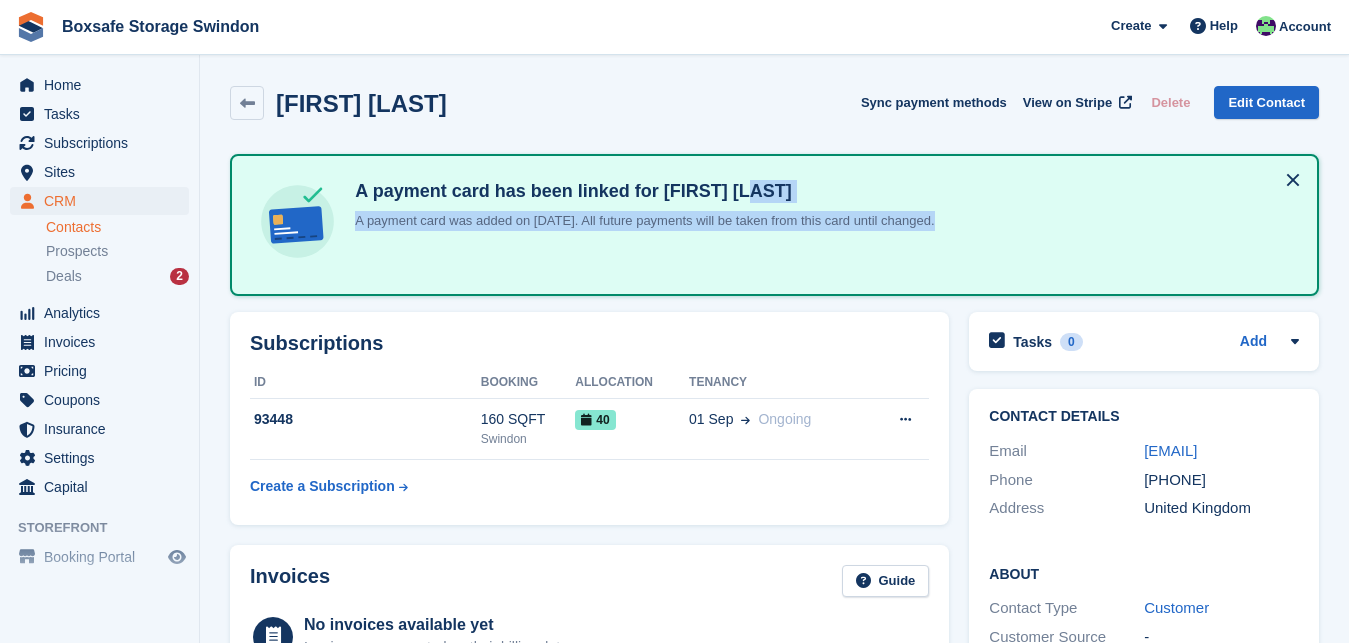 drag, startPoint x: 1347, startPoint y: 185, endPoint x: 1352, endPoint y: 370, distance: 185.06755 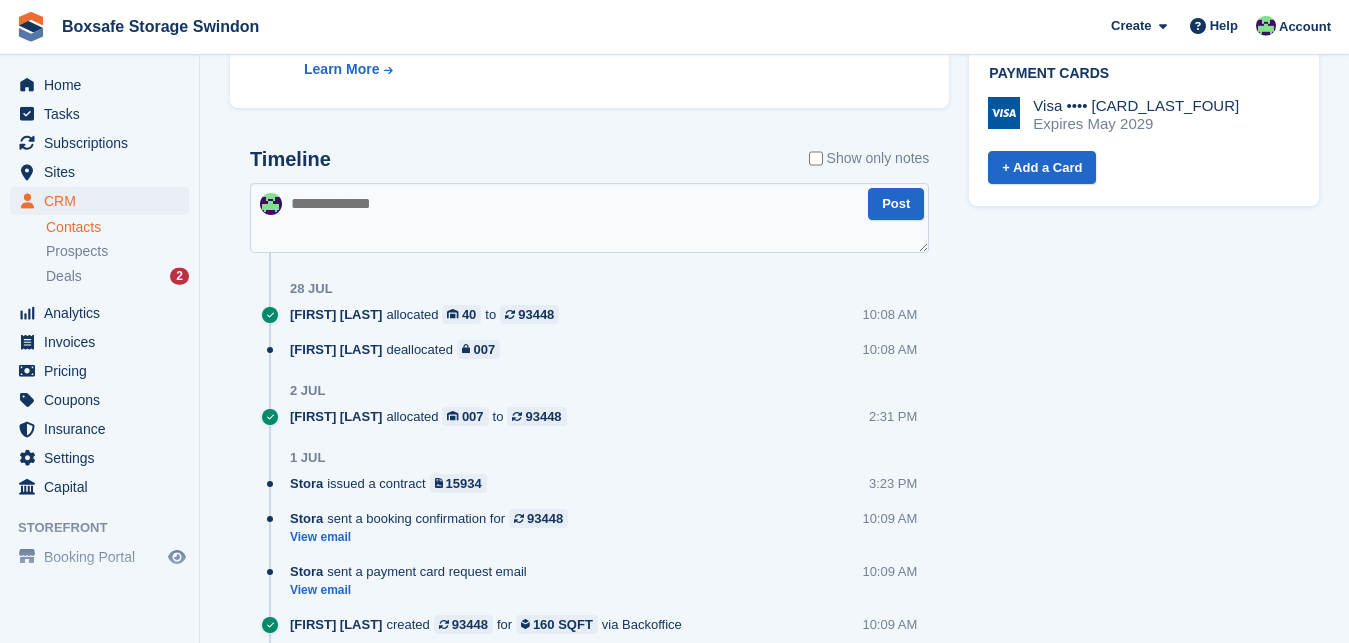 scroll, scrollTop: 718, scrollLeft: 0, axis: vertical 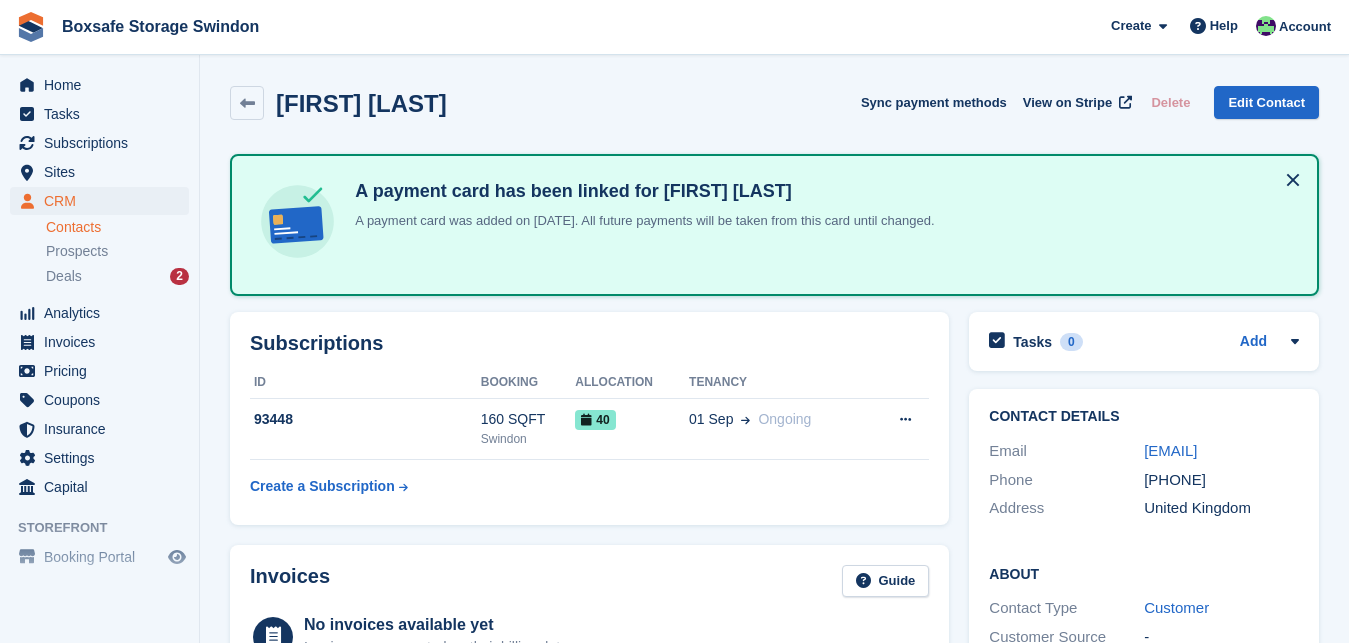 click on "Dean Adams
Sync payment methods
View on Stripe
Delete
Edit Contact" at bounding box center (774, 103) 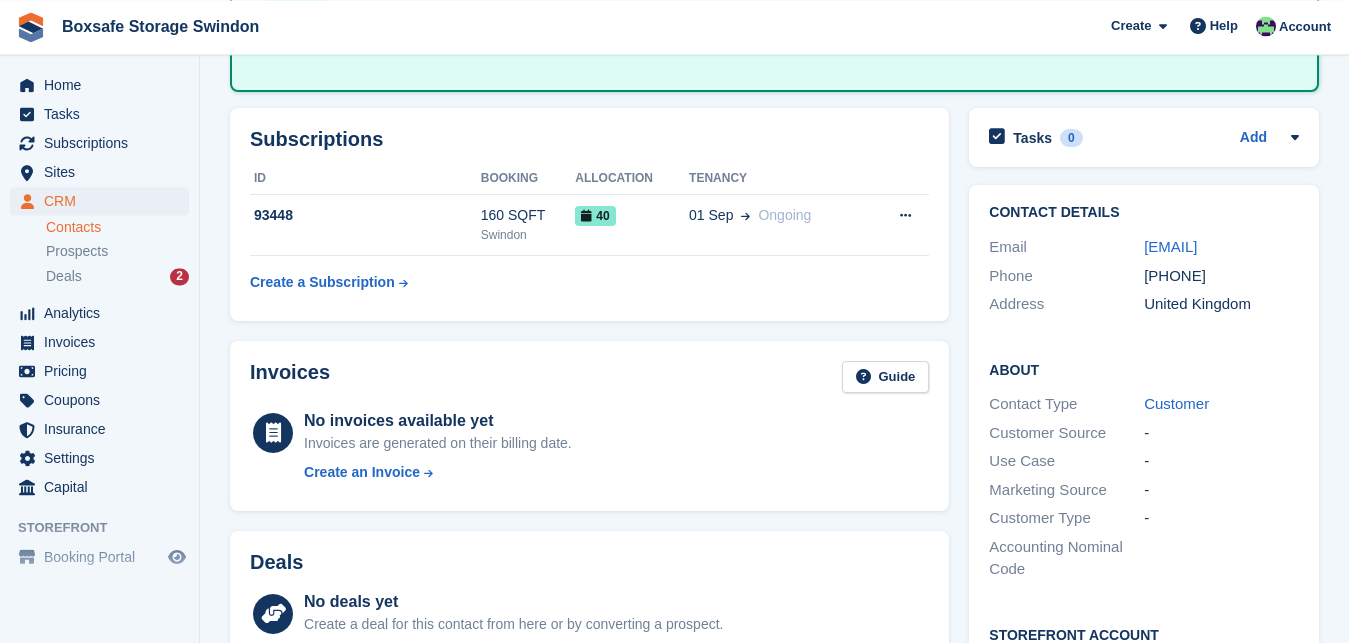 scroll, scrollTop: 281, scrollLeft: 0, axis: vertical 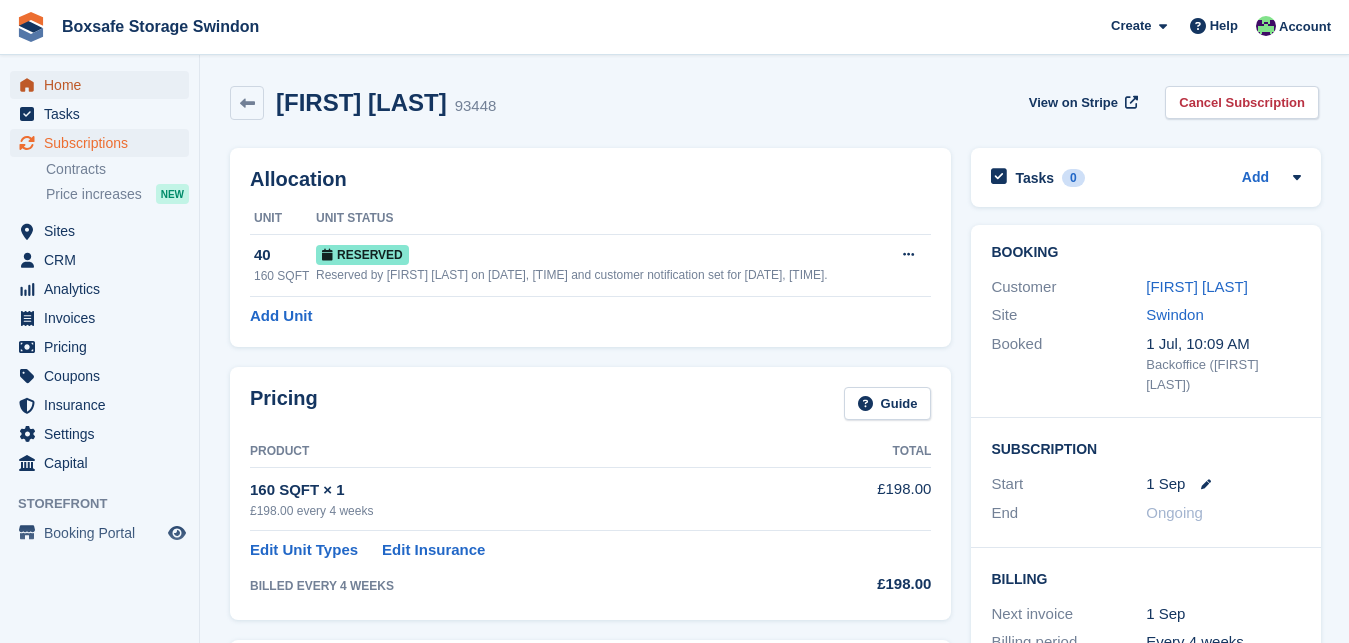 click on "Home" at bounding box center [104, 85] 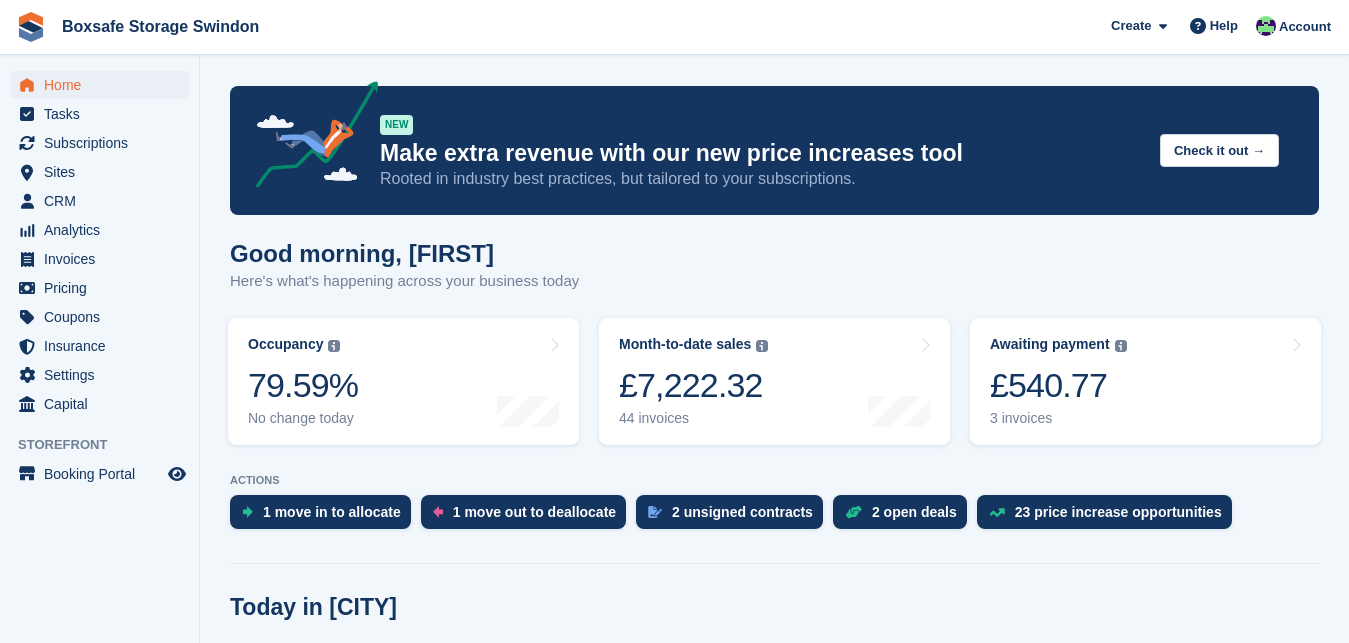 scroll, scrollTop: 14, scrollLeft: 0, axis: vertical 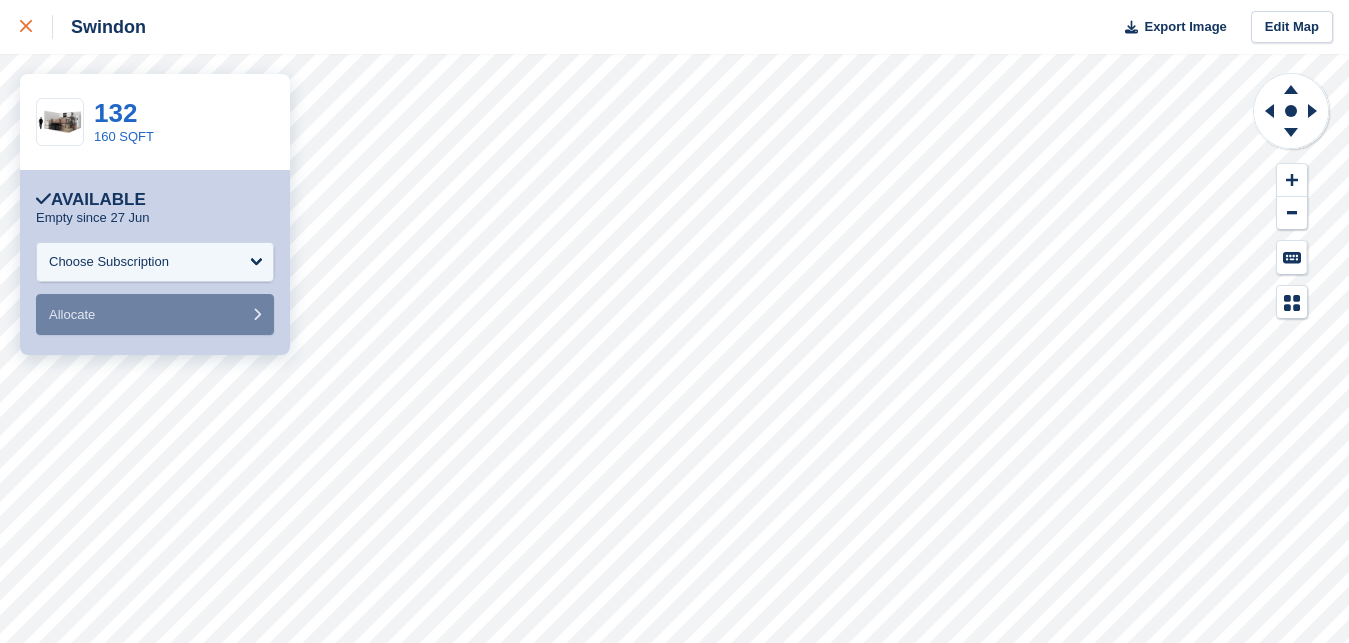 click 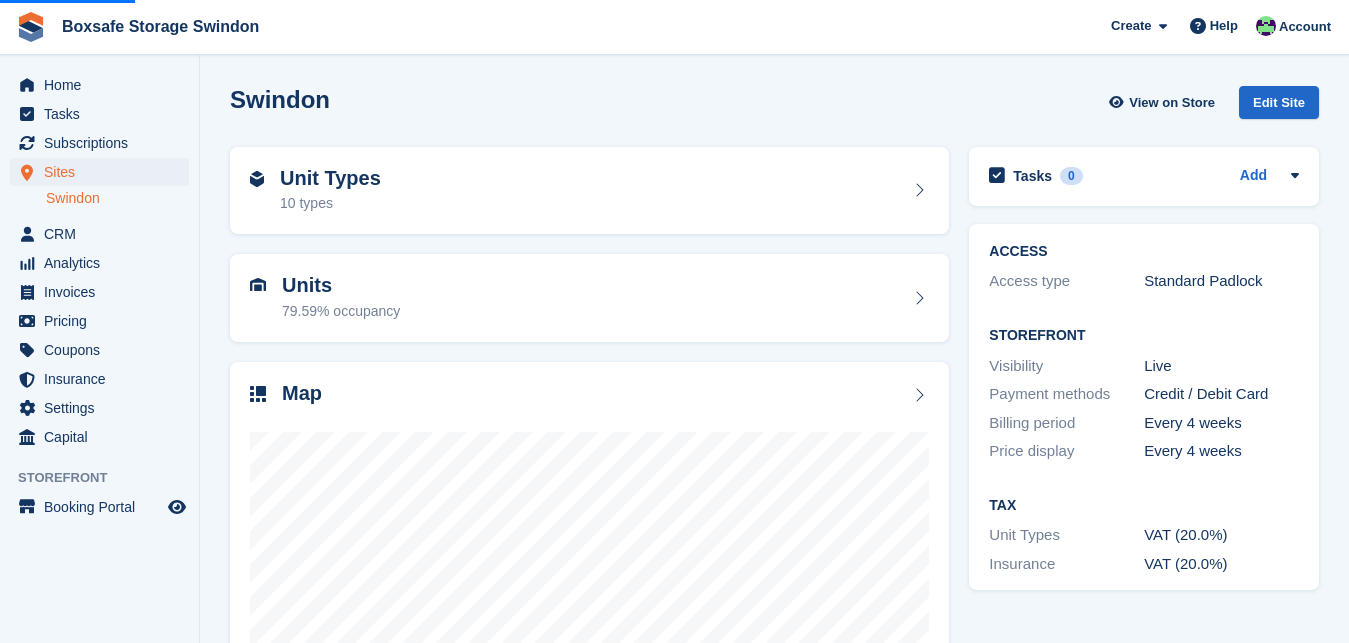 scroll, scrollTop: 0, scrollLeft: 0, axis: both 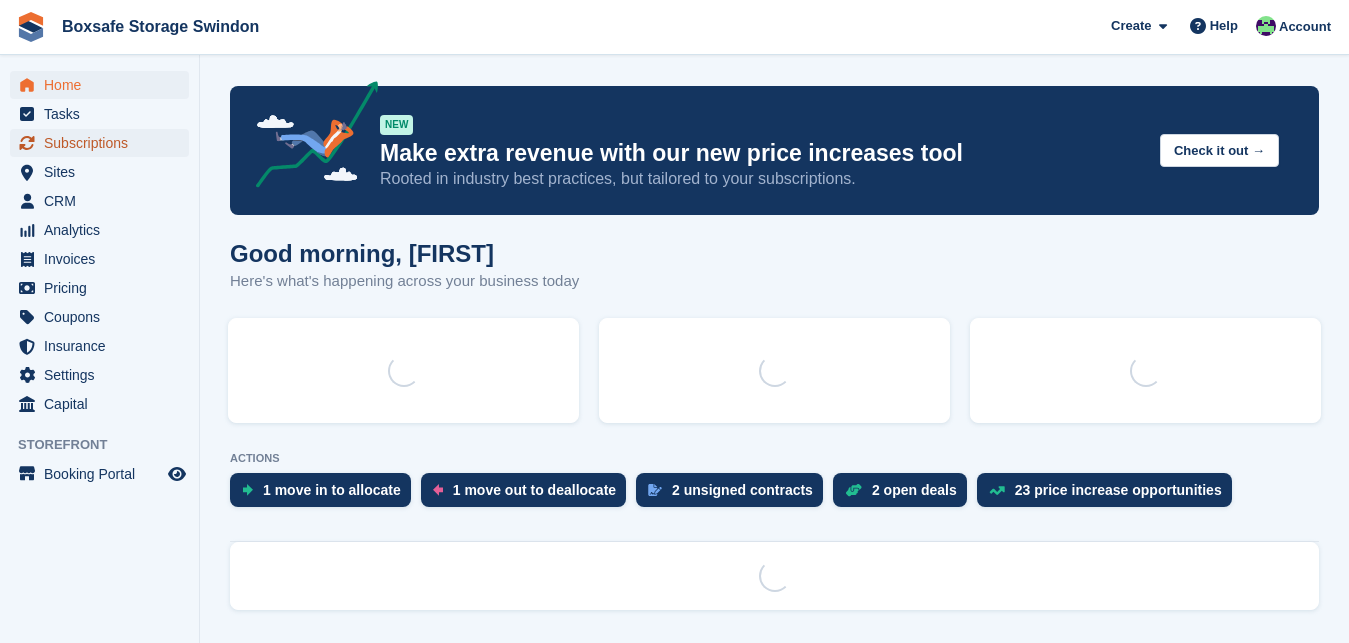click on "Subscriptions" at bounding box center (104, 143) 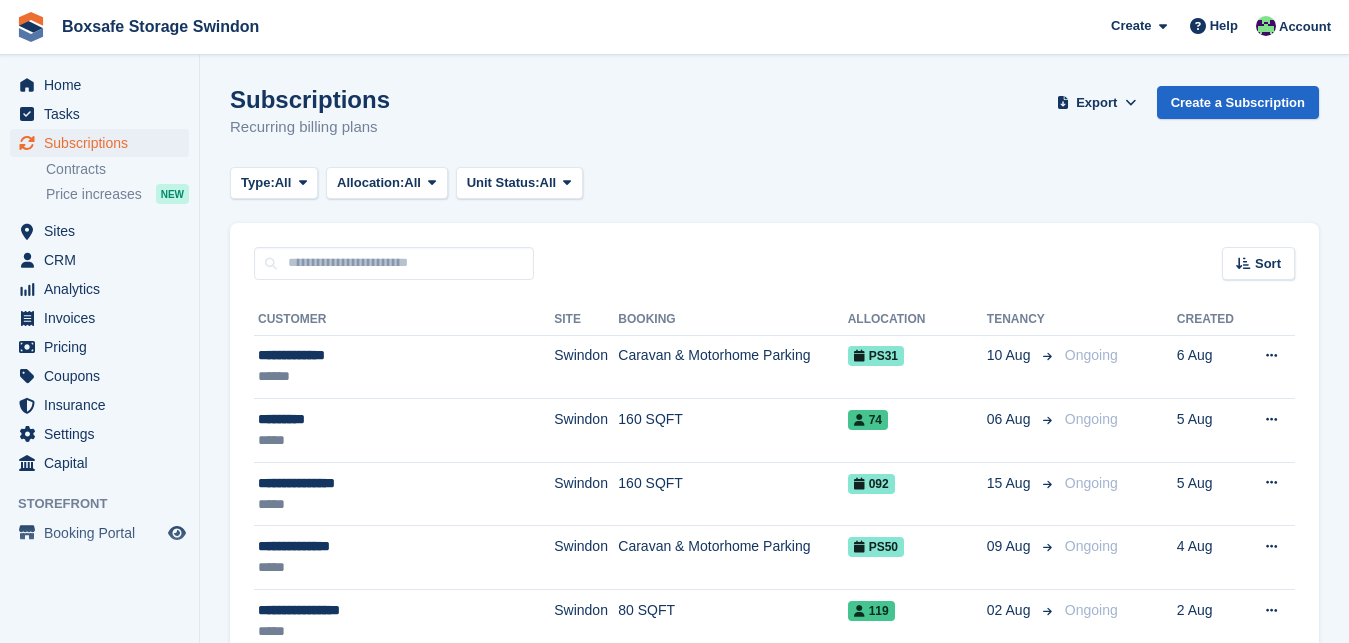scroll, scrollTop: 0, scrollLeft: 0, axis: both 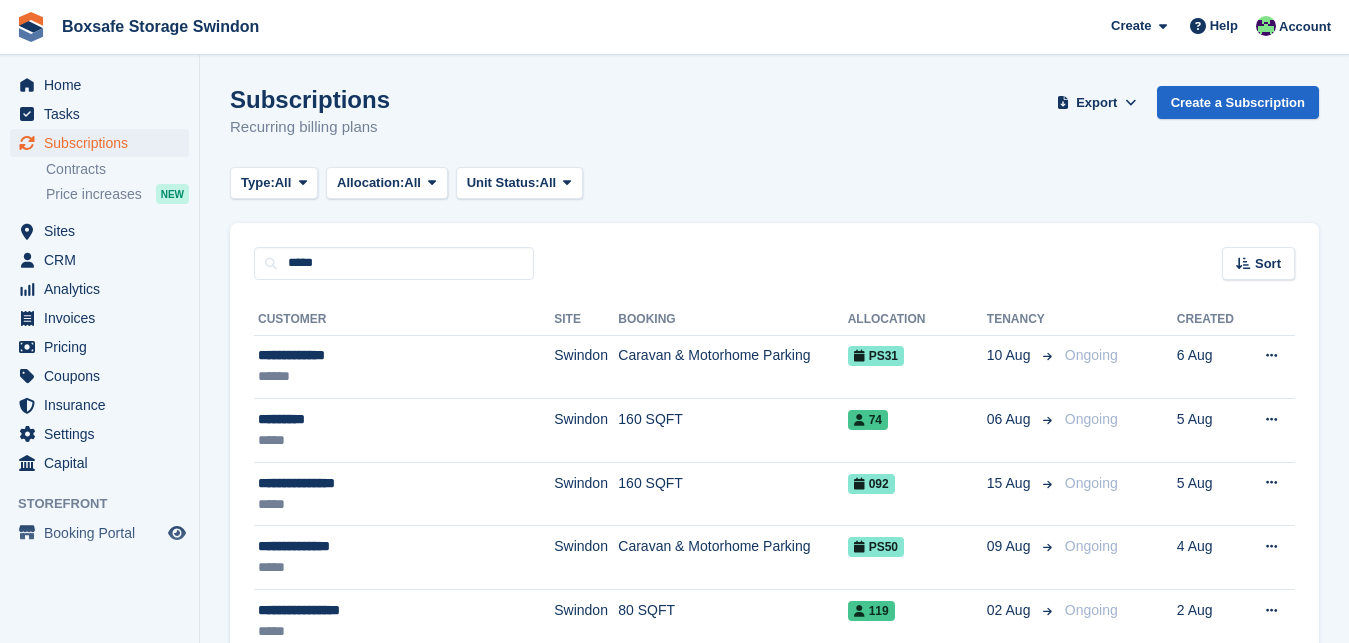 type on "*****" 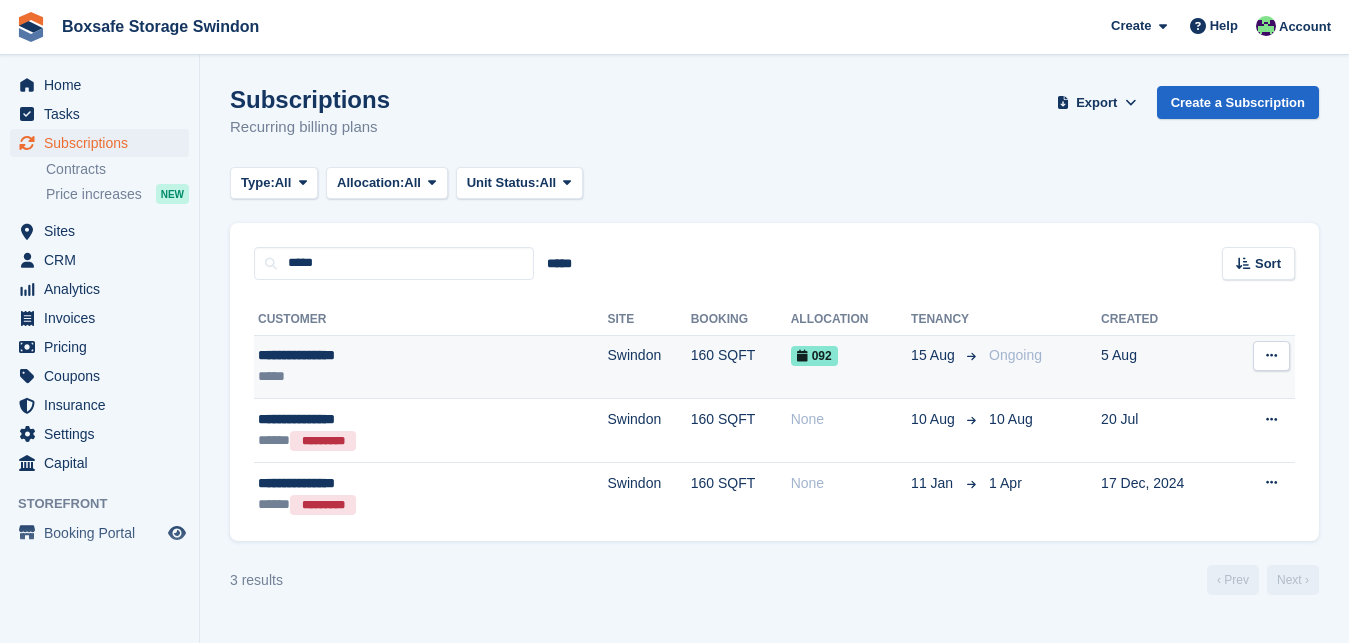click on "**********" at bounding box center (370, 355) 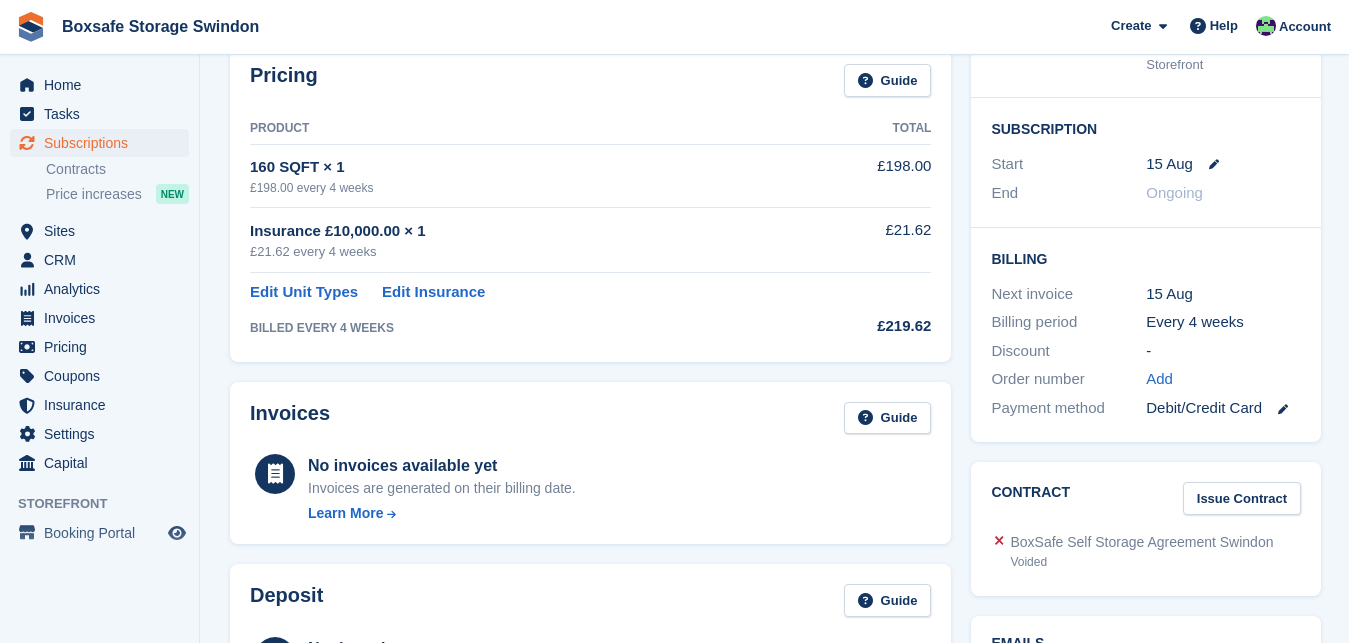 scroll, scrollTop: 425, scrollLeft: 0, axis: vertical 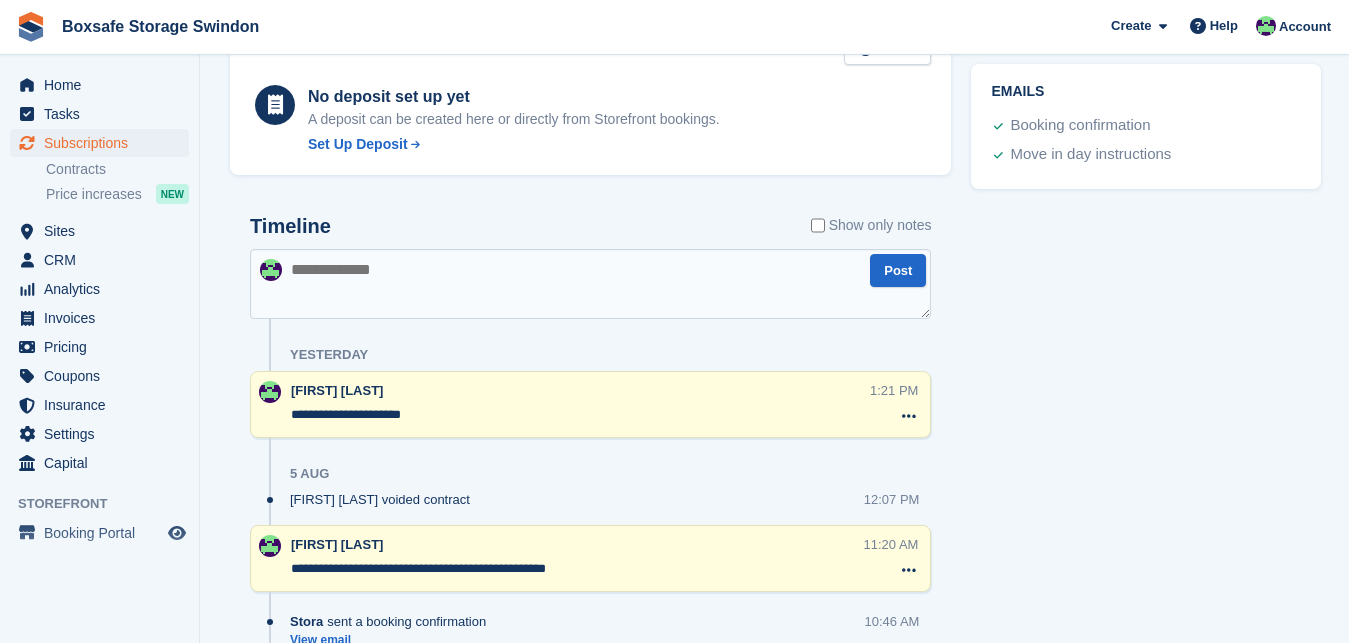 click on "**********" at bounding box center (590, 493) 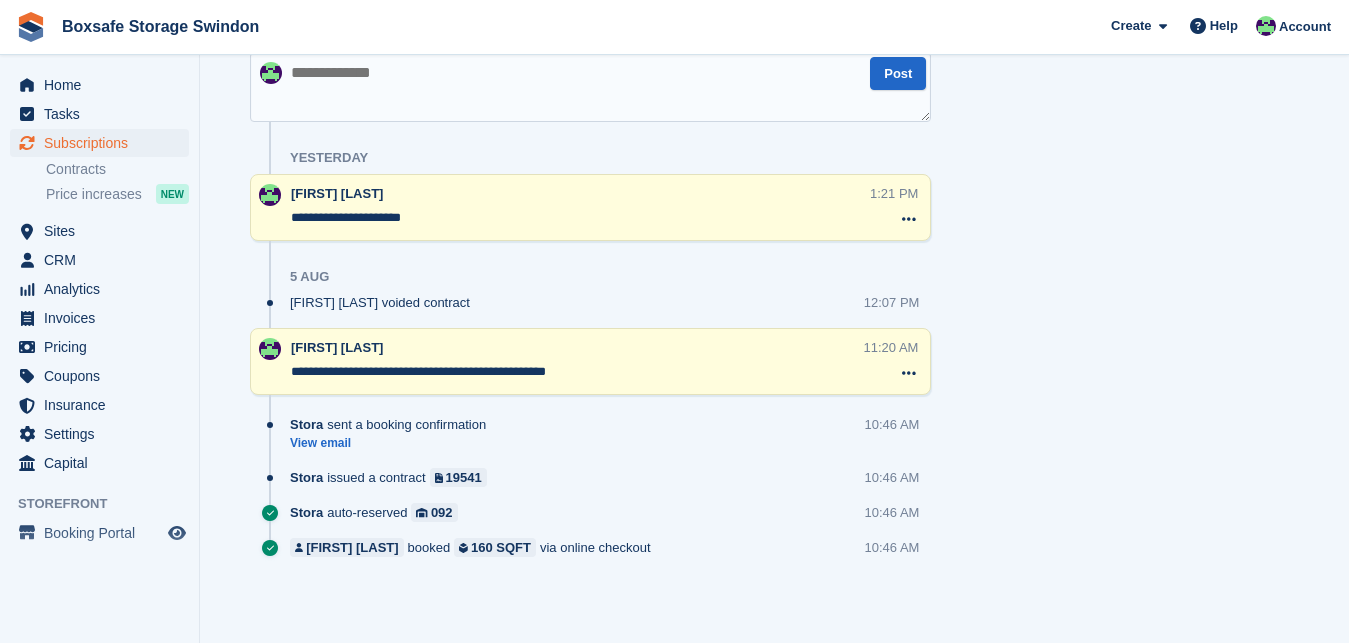 click at bounding box center [590, 87] 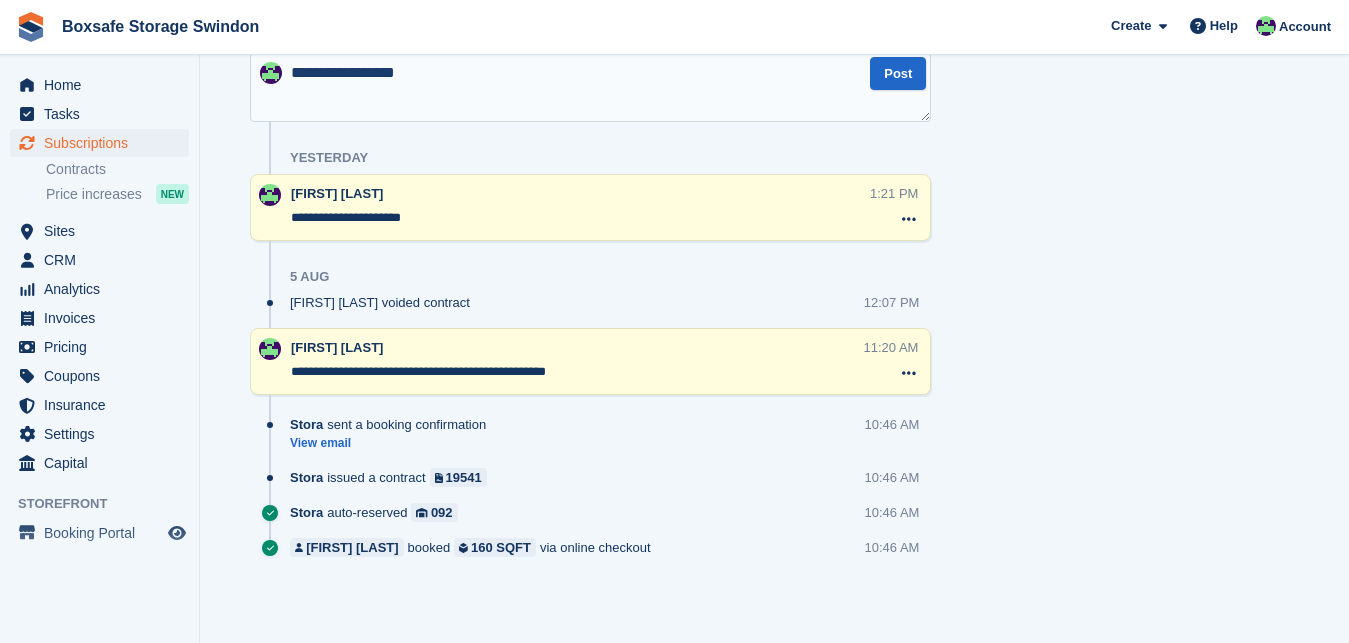 type on "**********" 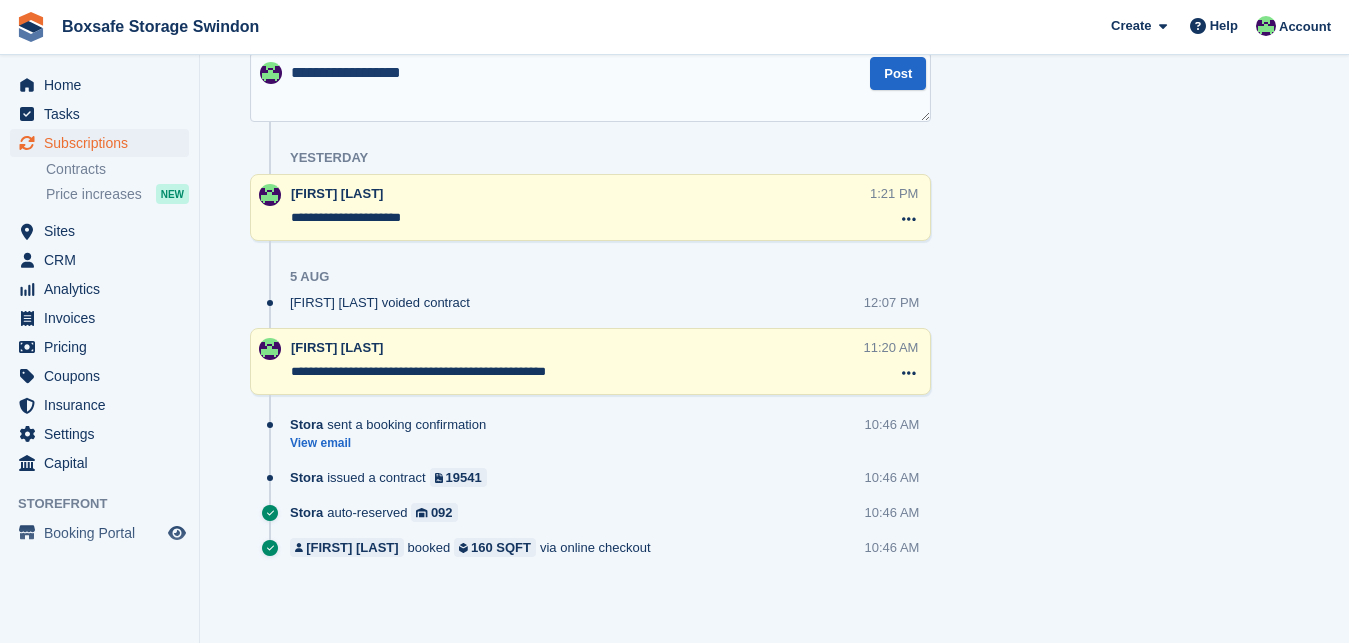 type 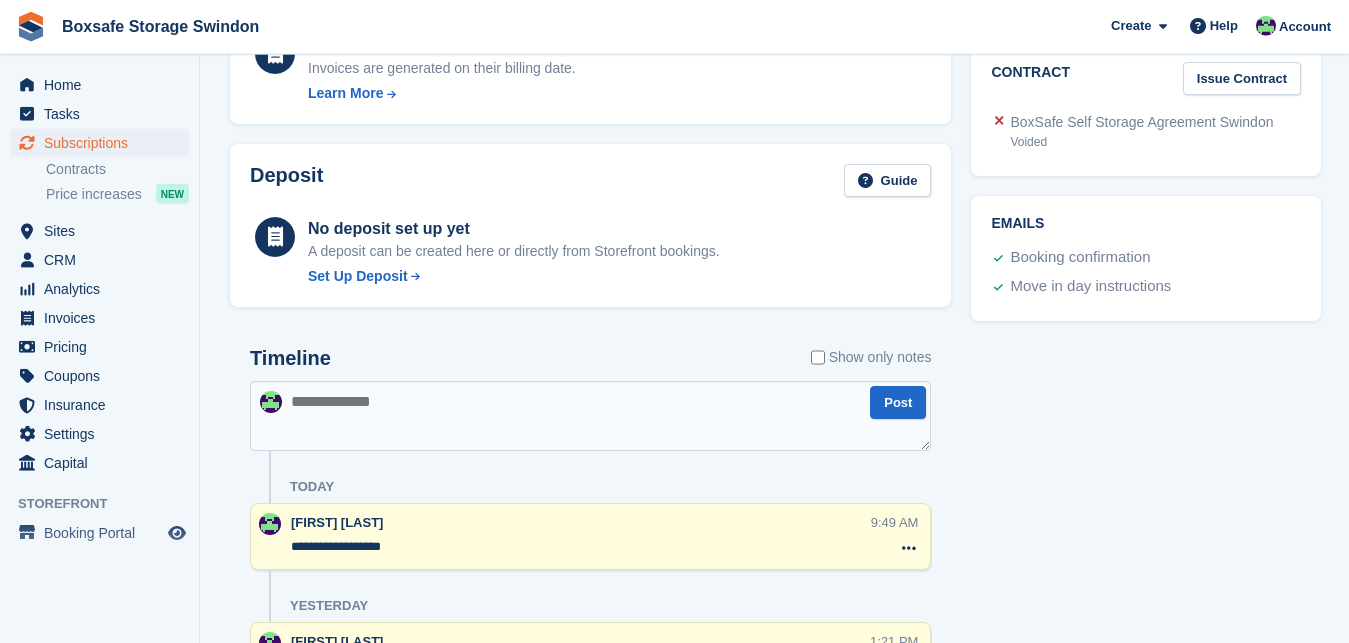scroll, scrollTop: 746, scrollLeft: 0, axis: vertical 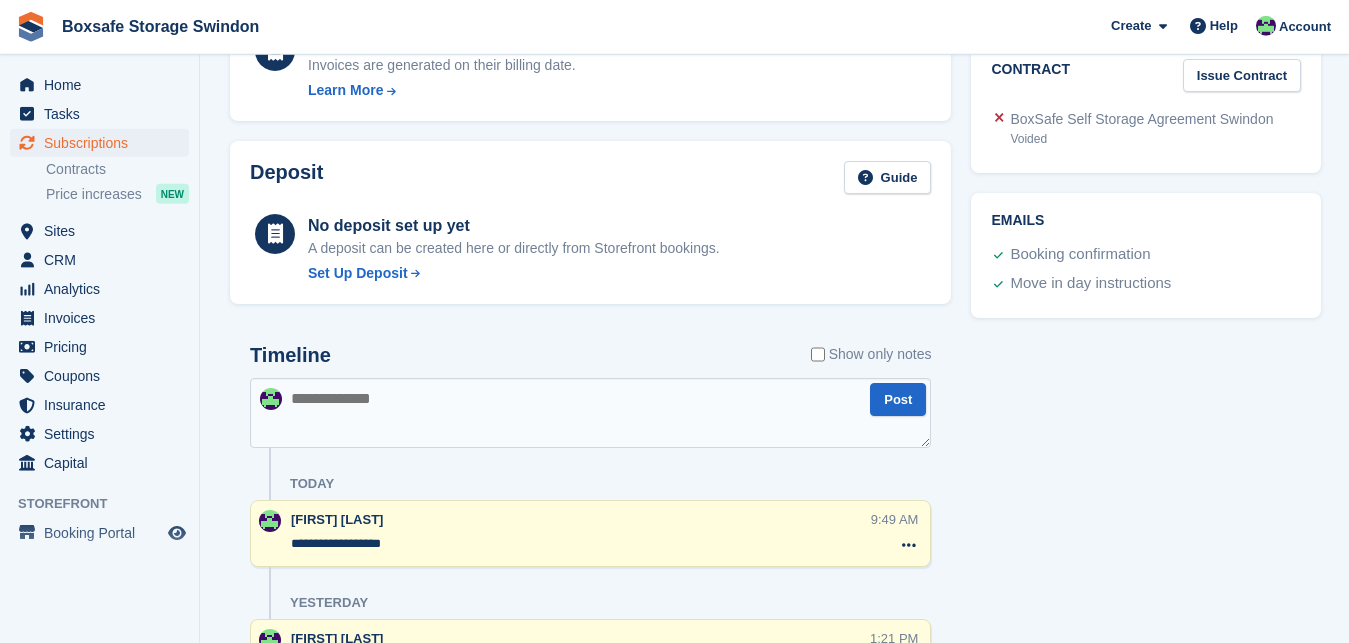 click at bounding box center [590, 413] 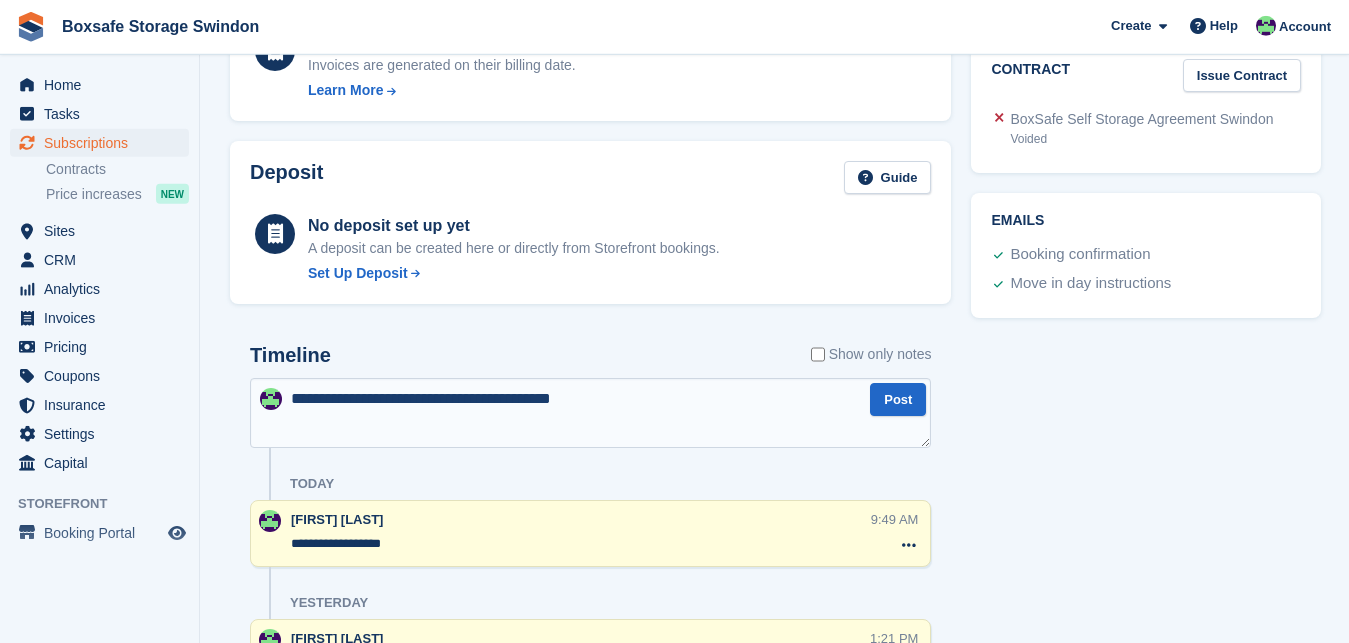 type on "**********" 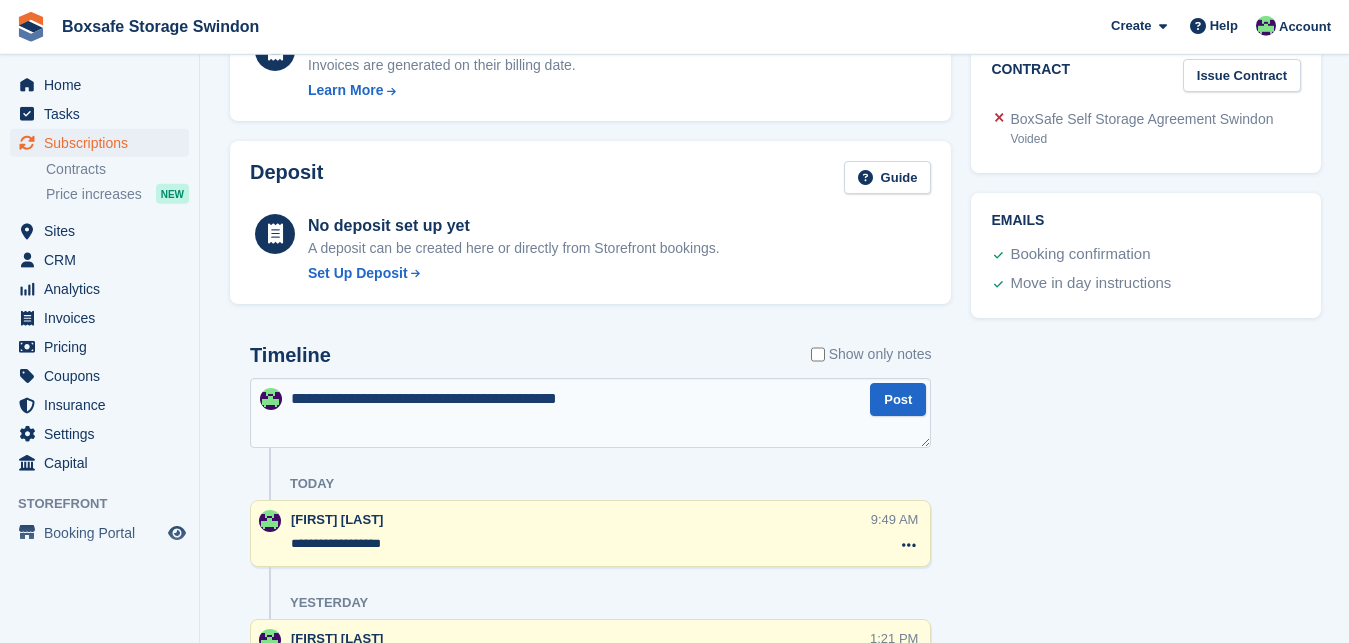 type 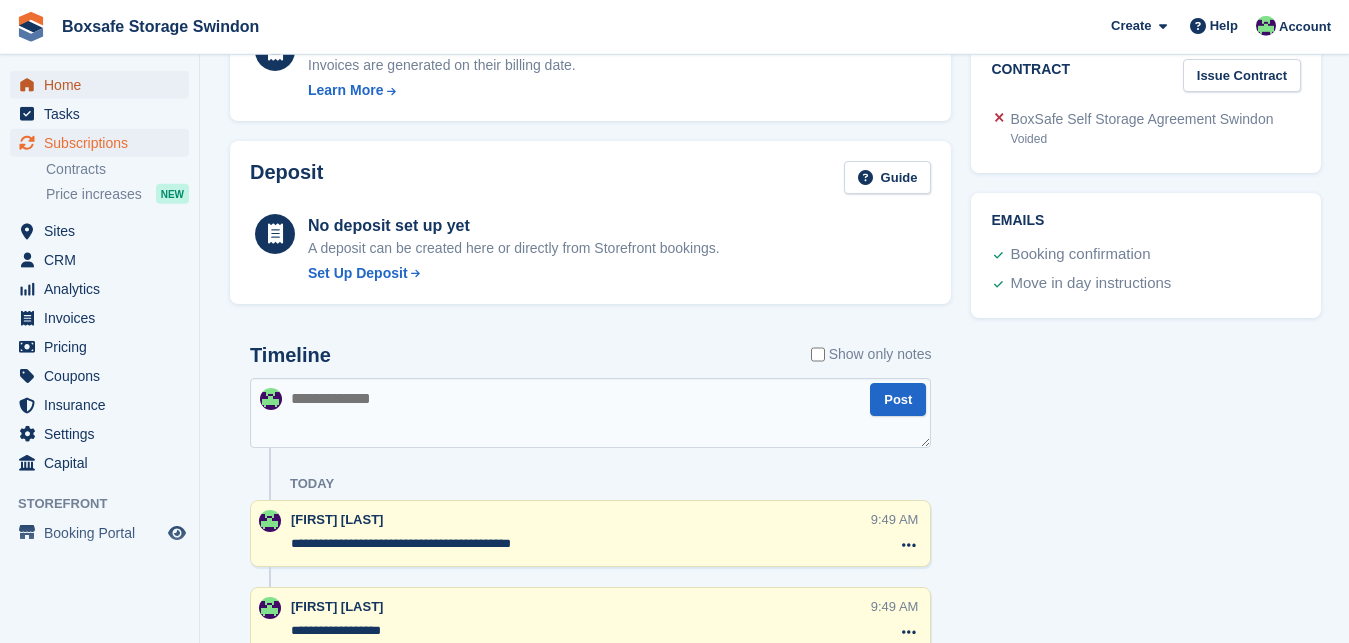 click on "Home" at bounding box center [104, 85] 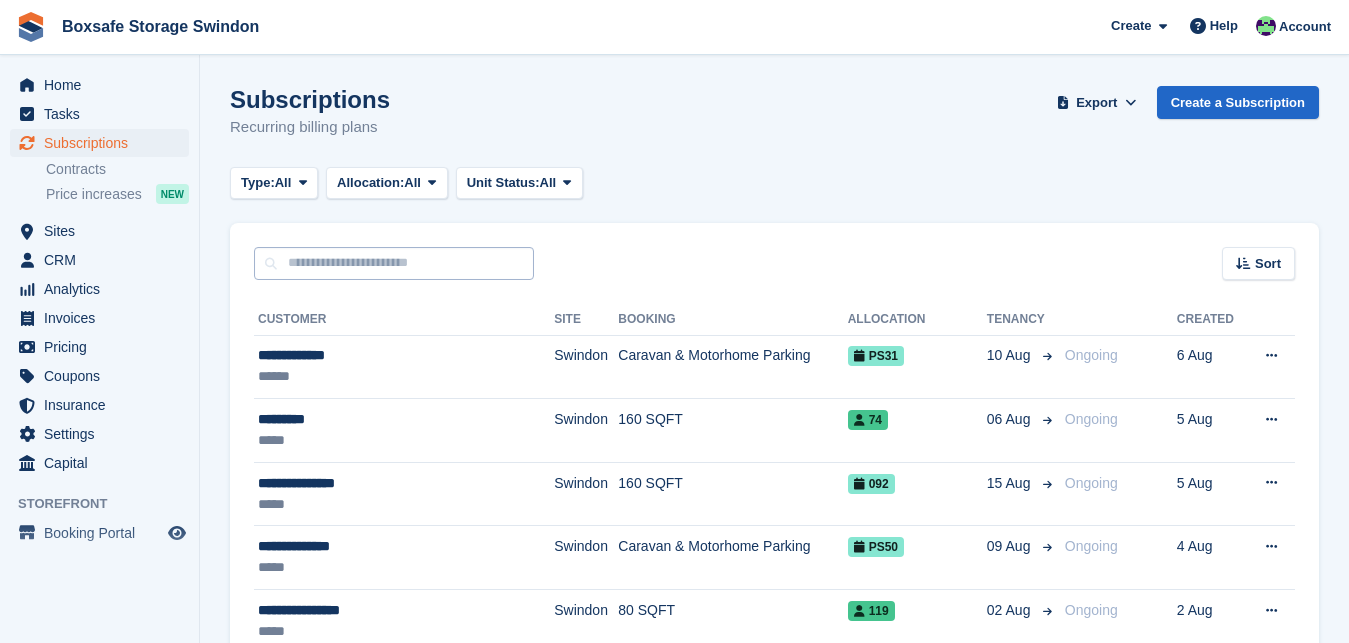 scroll, scrollTop: 0, scrollLeft: 0, axis: both 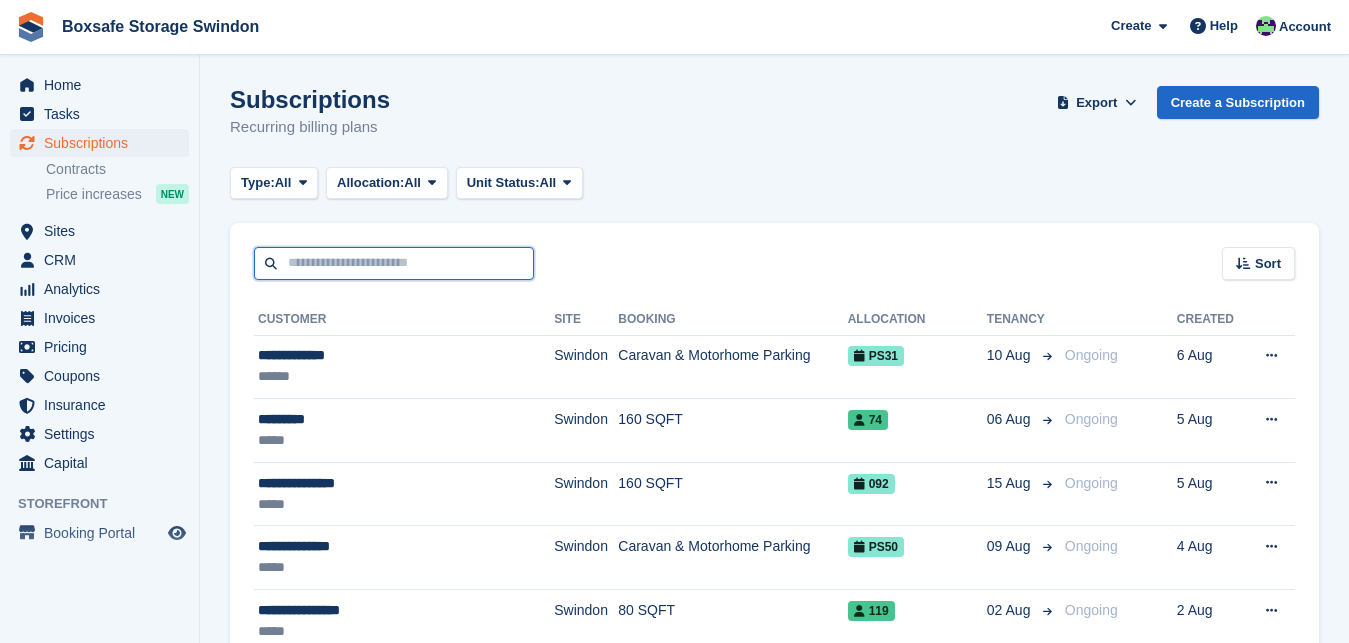 click at bounding box center [394, 263] 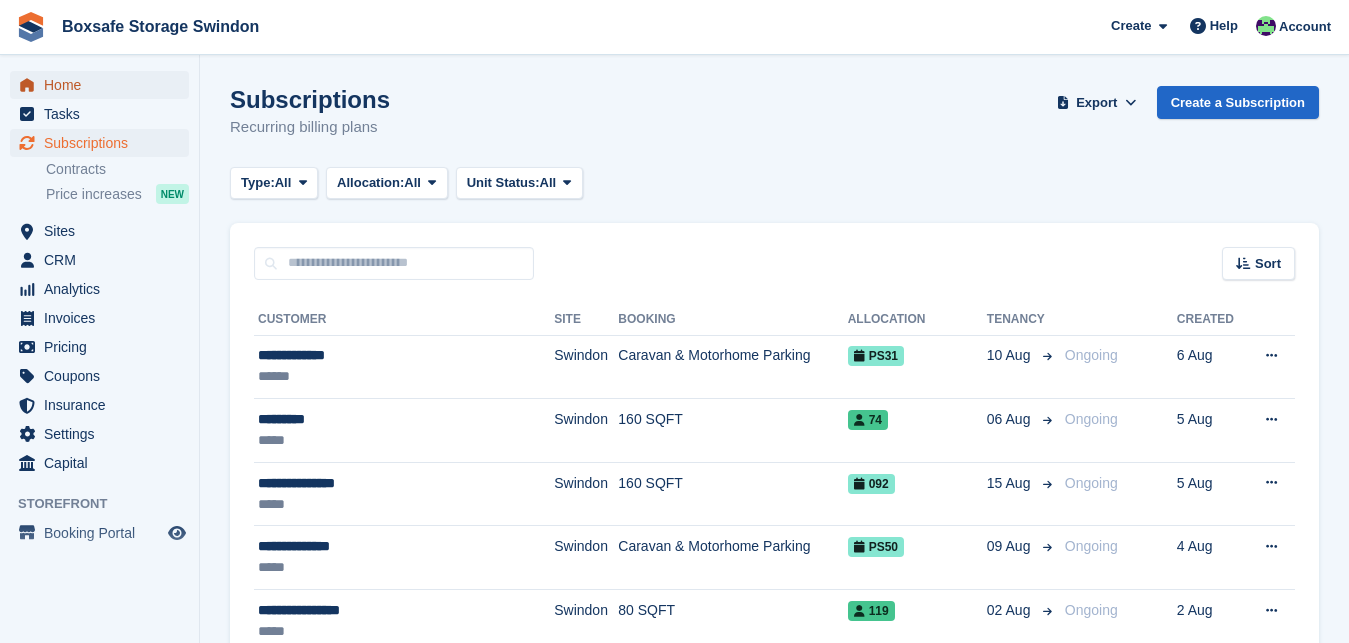 click on "Home" at bounding box center [104, 85] 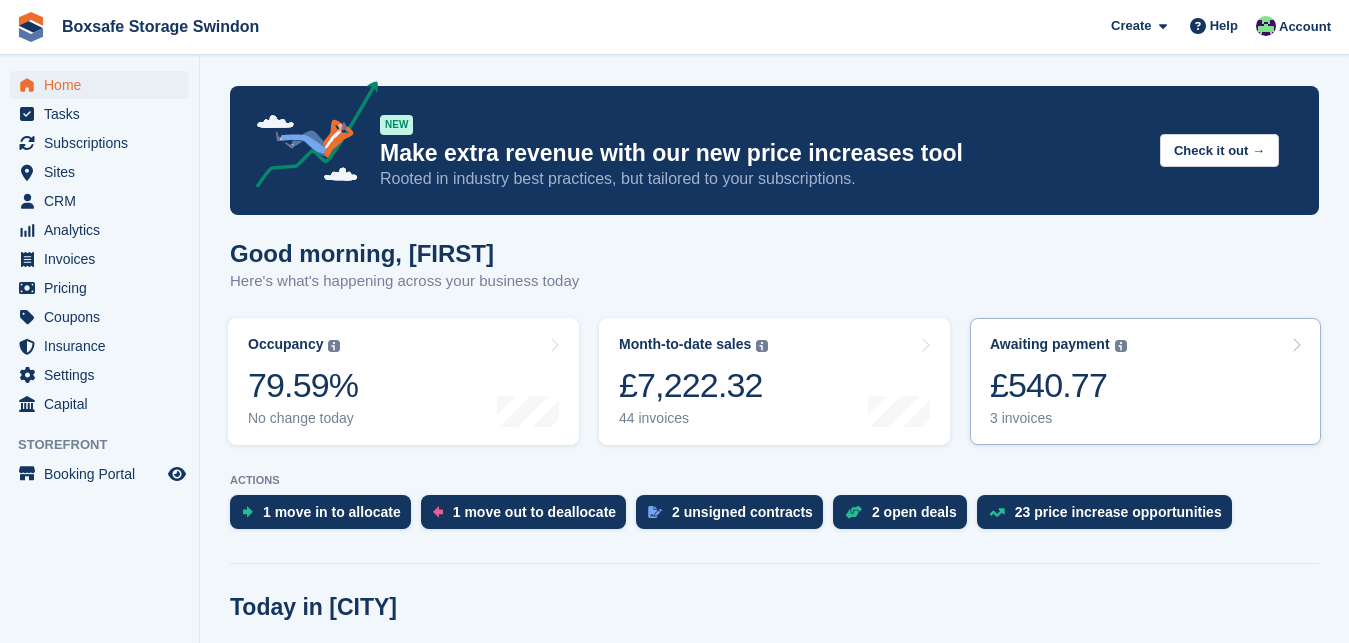 click on "£540.77" at bounding box center [1058, 385] 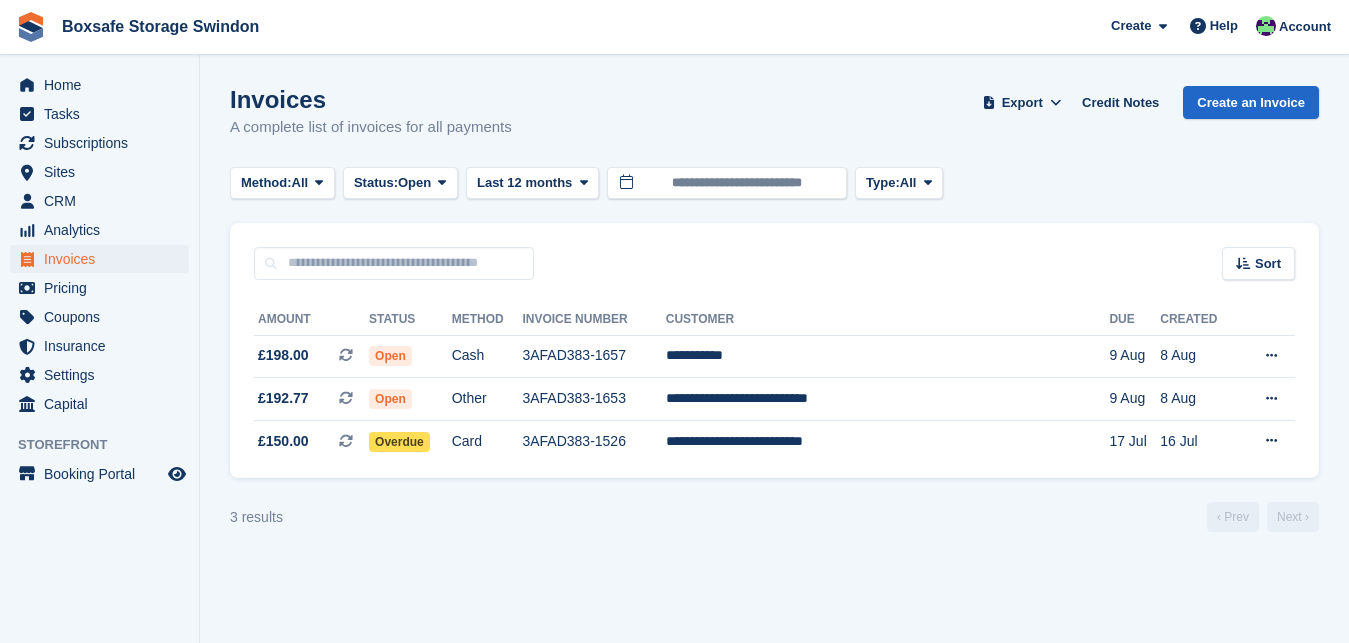 scroll, scrollTop: 0, scrollLeft: 0, axis: both 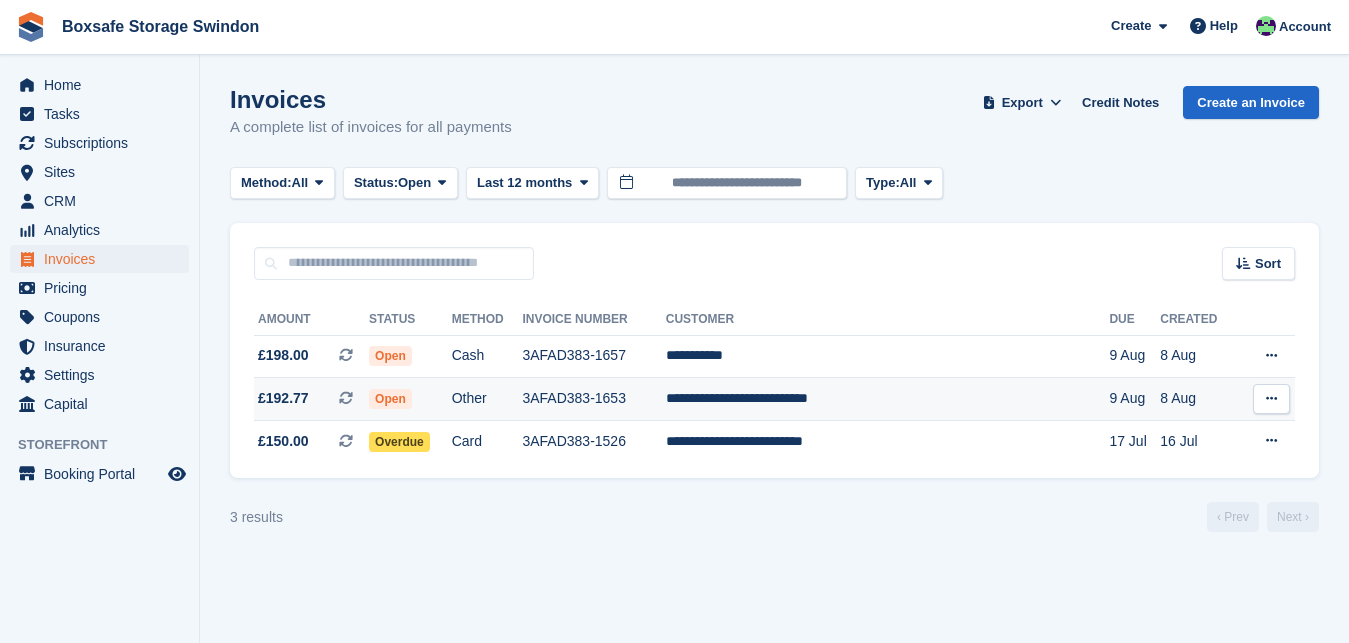 click on "**********" at bounding box center (888, 399) 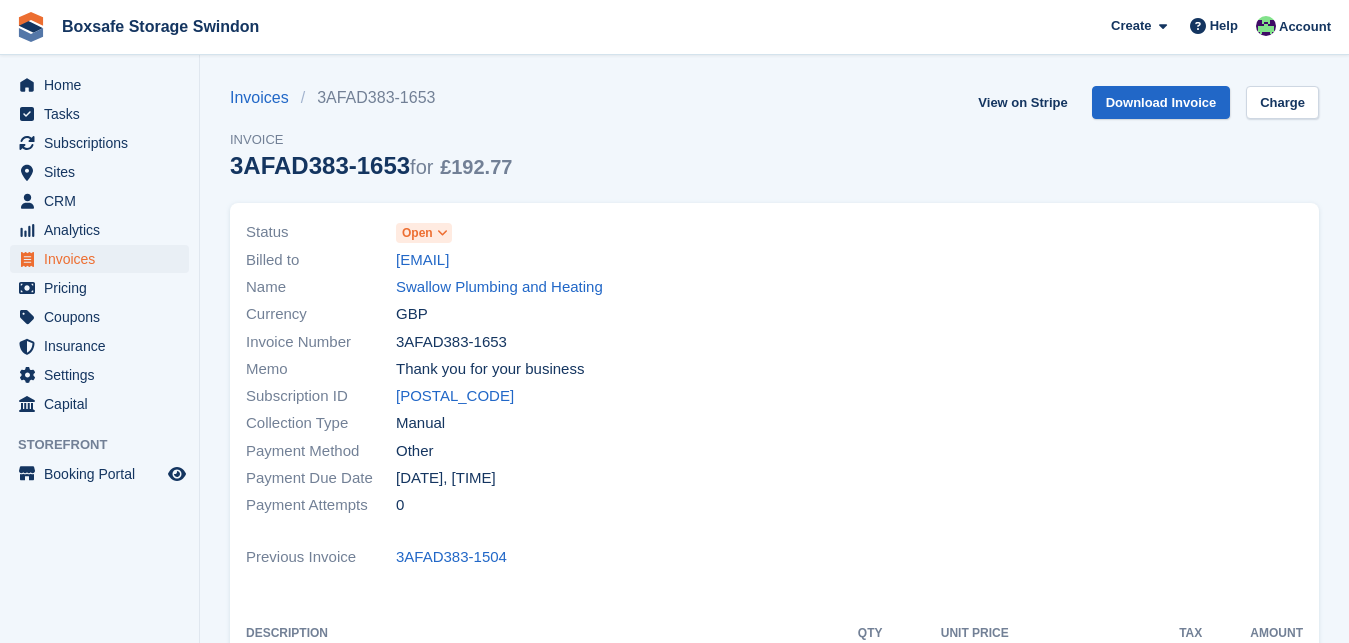 scroll, scrollTop: 0, scrollLeft: 0, axis: both 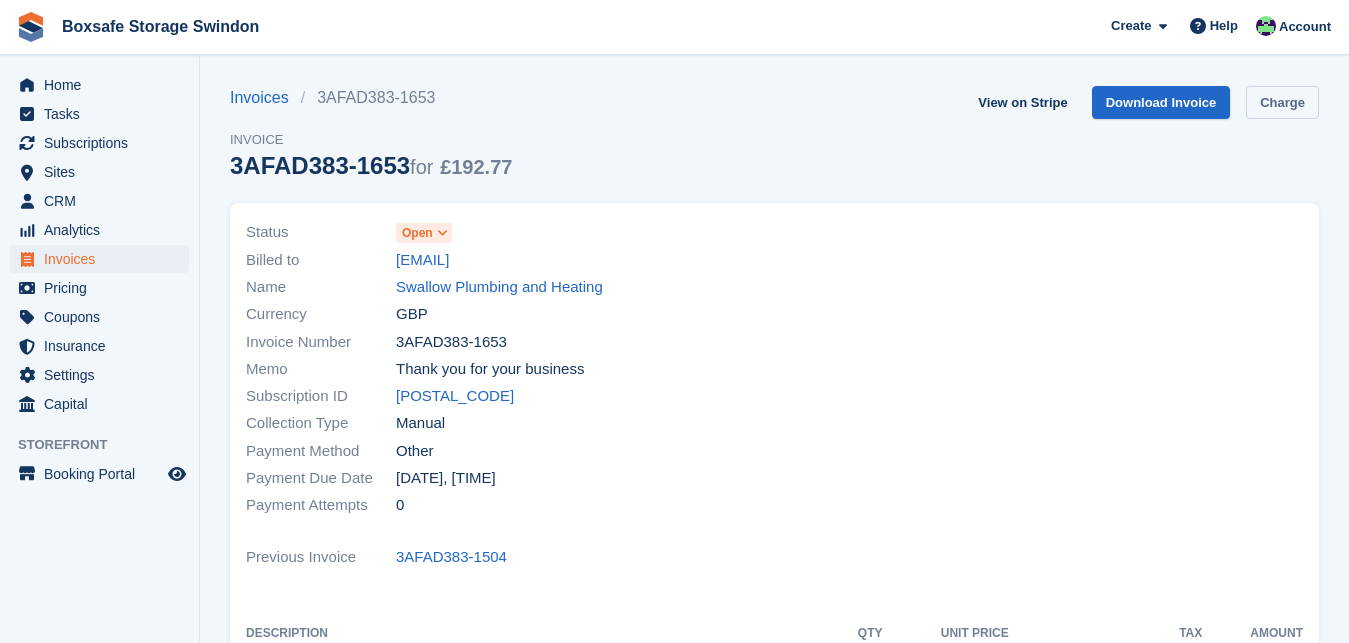 click on "Charge" at bounding box center [1282, 102] 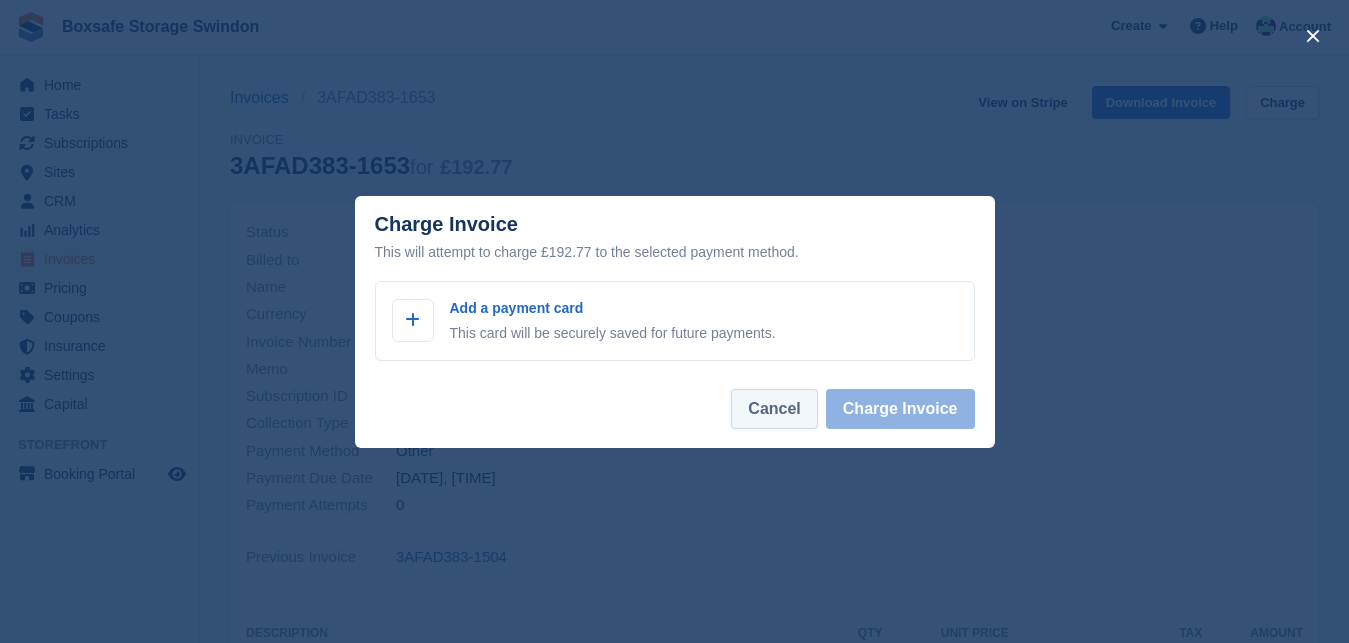 click on "Cancel" at bounding box center [774, 409] 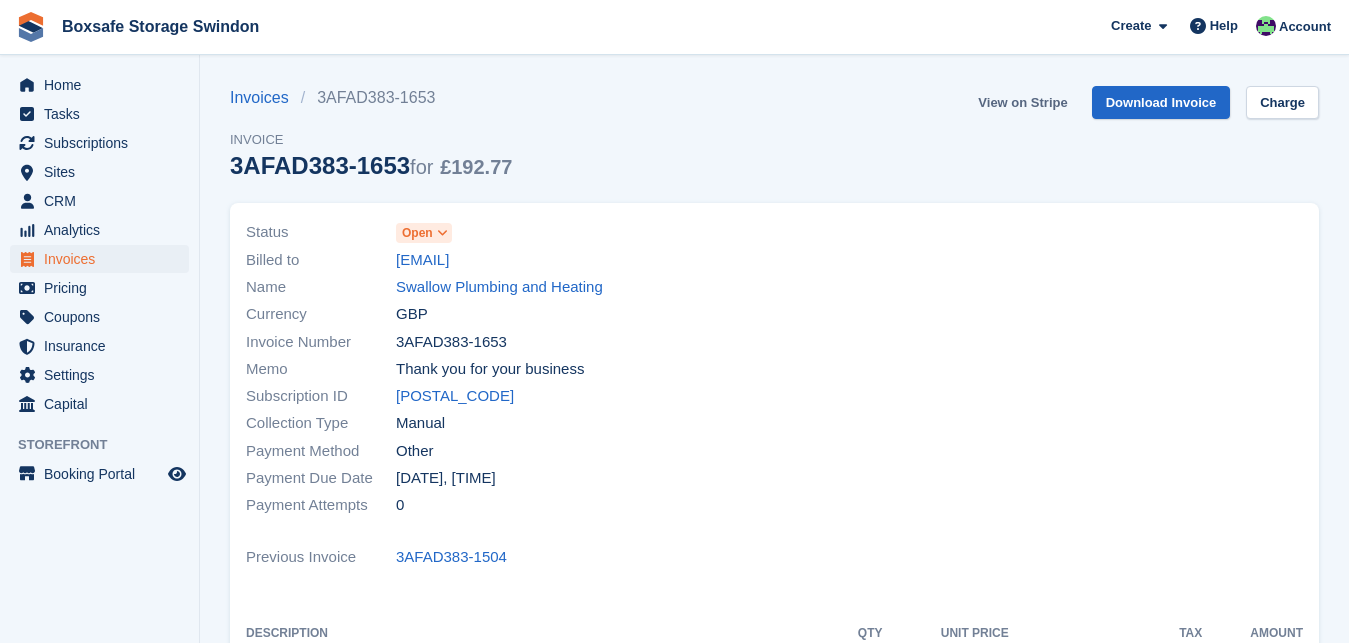 click on "View on Stripe" at bounding box center (1022, 102) 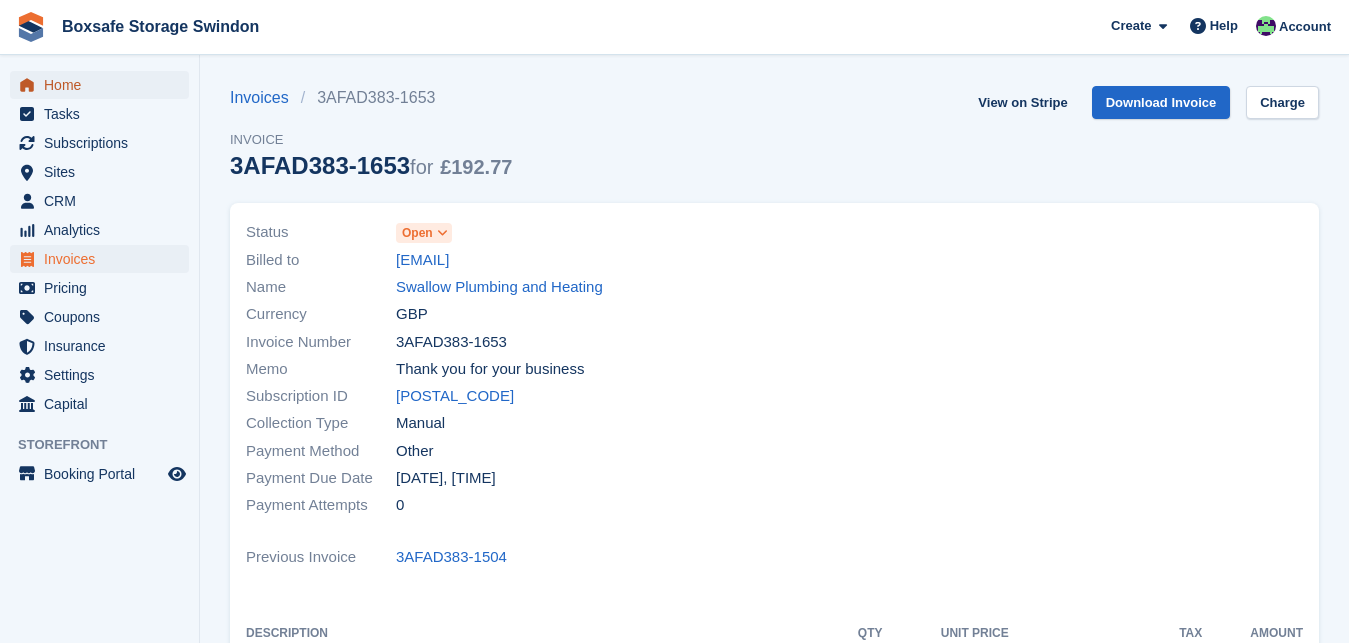 click on "Home" at bounding box center [104, 85] 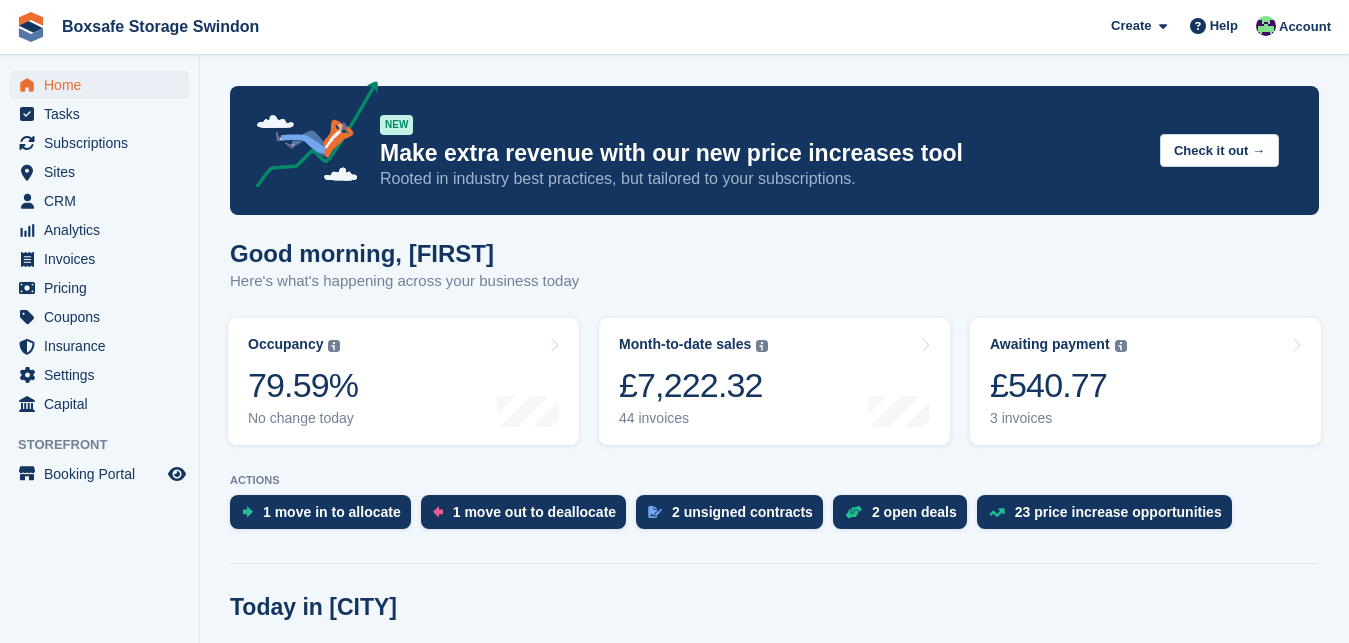 scroll, scrollTop: 0, scrollLeft: 0, axis: both 